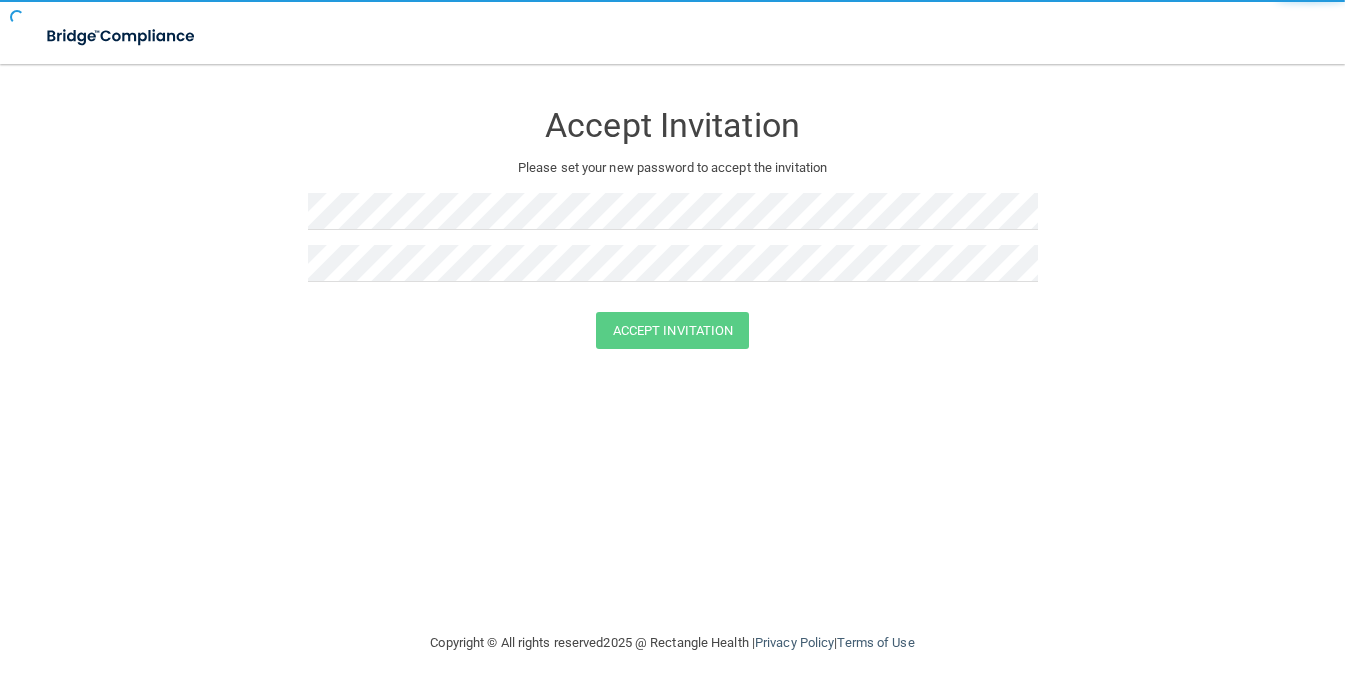 scroll, scrollTop: 0, scrollLeft: 0, axis: both 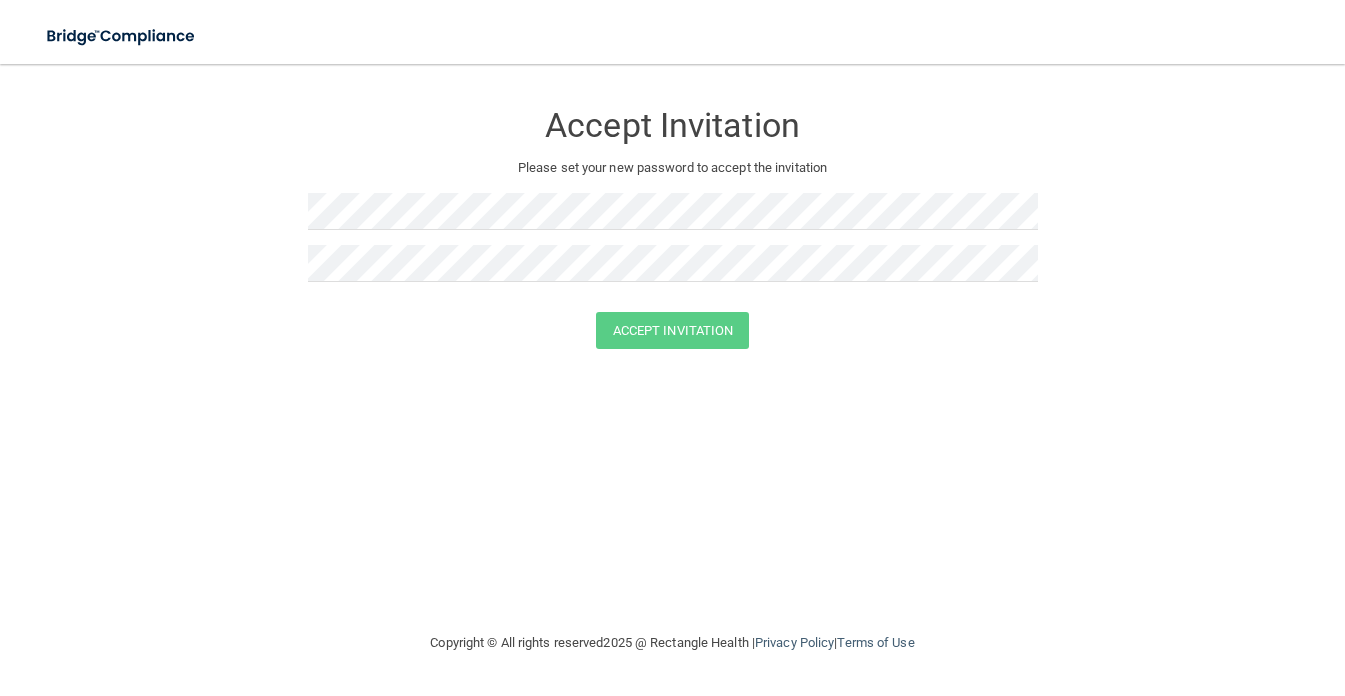 click on "Accept Invitation" at bounding box center [673, 125] 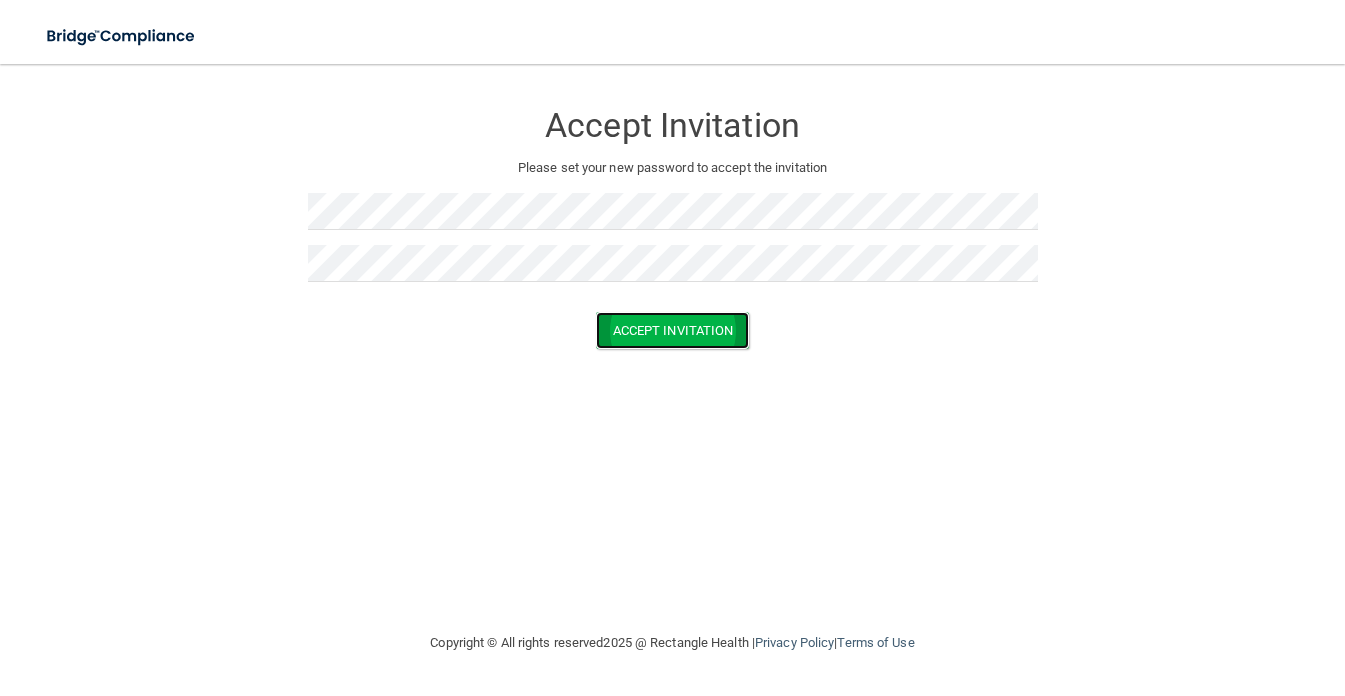 click on "Accept Invitation" at bounding box center [673, 330] 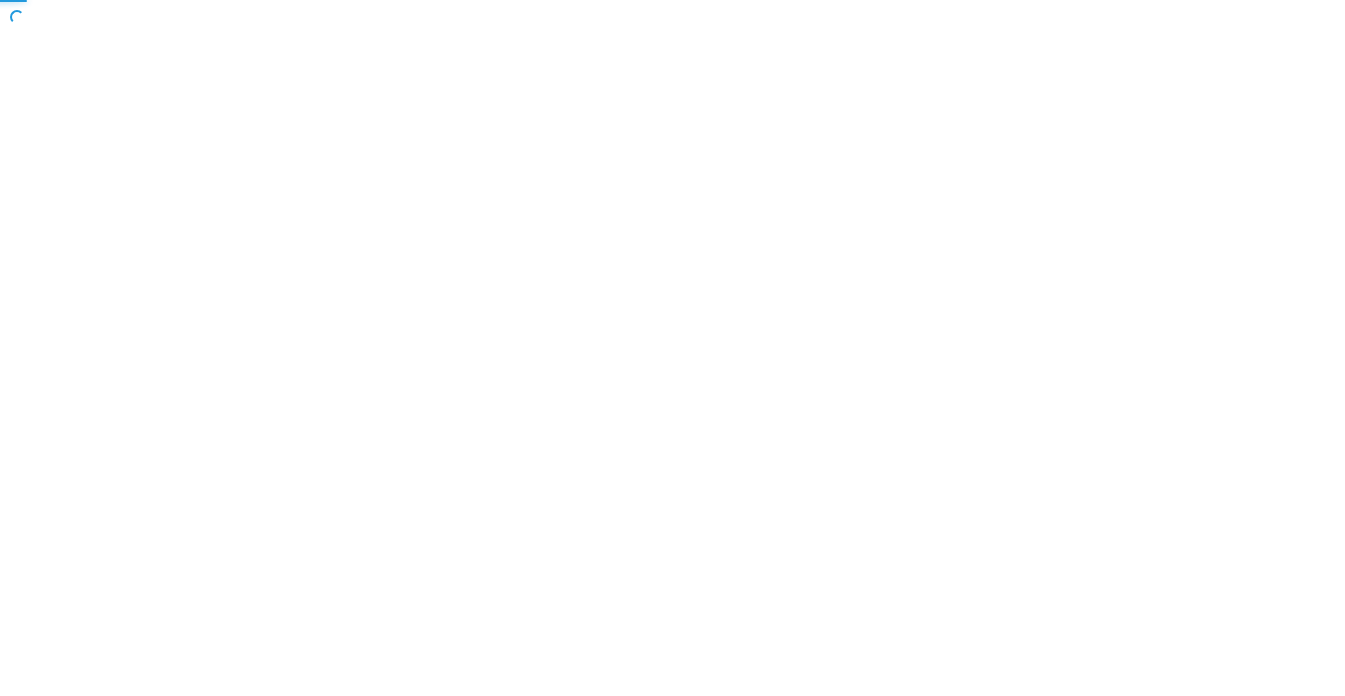 scroll, scrollTop: 0, scrollLeft: 0, axis: both 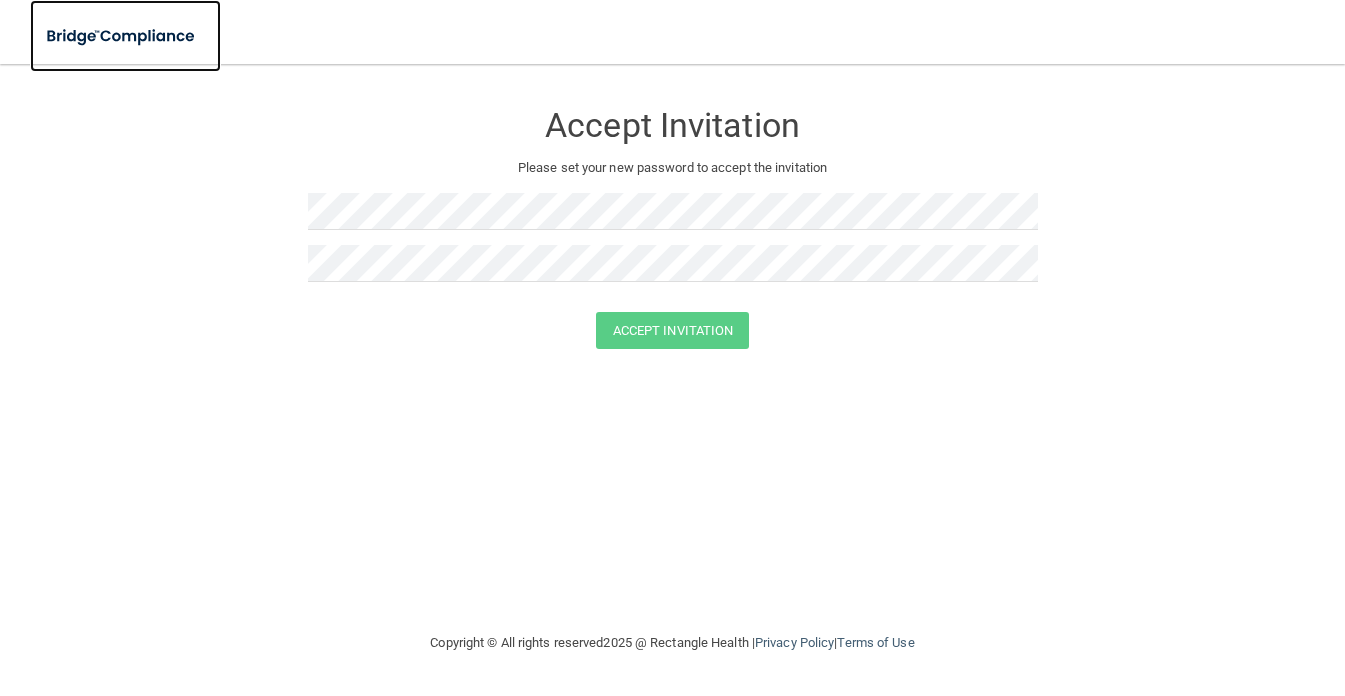 click at bounding box center (122, 36) 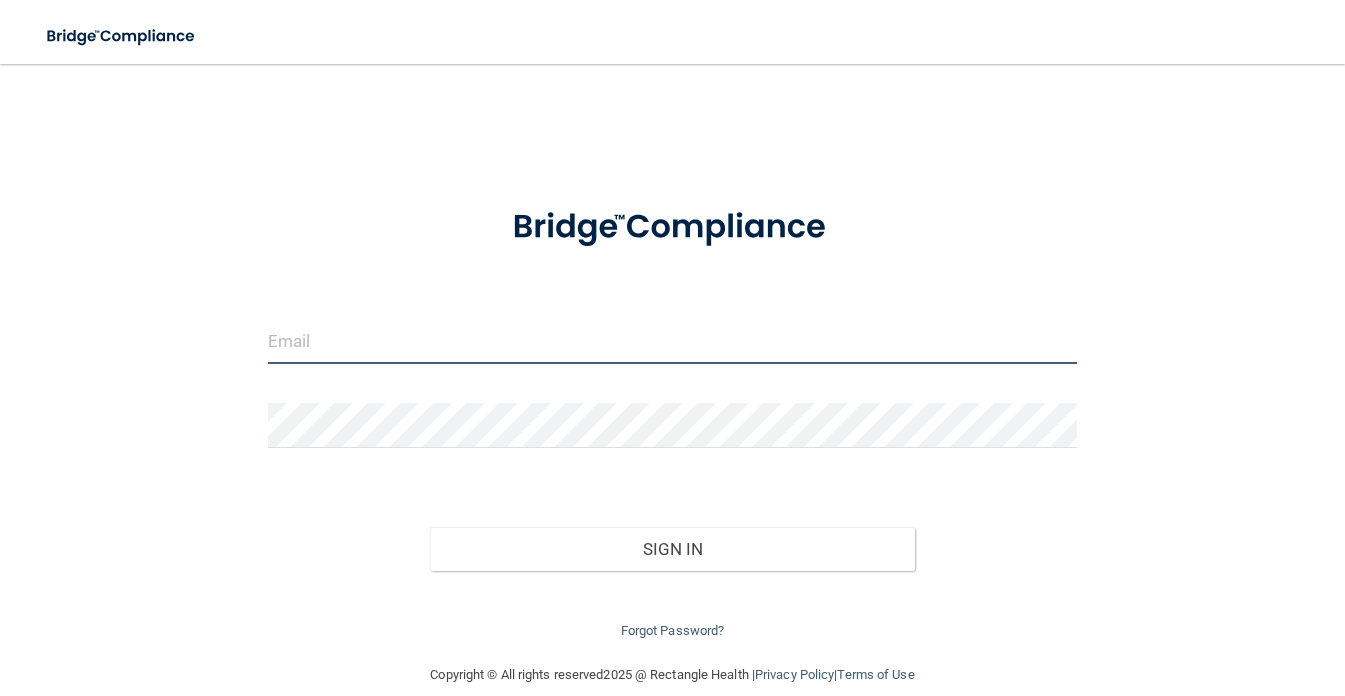 type on "kim.estrada@bansalneuro.com" 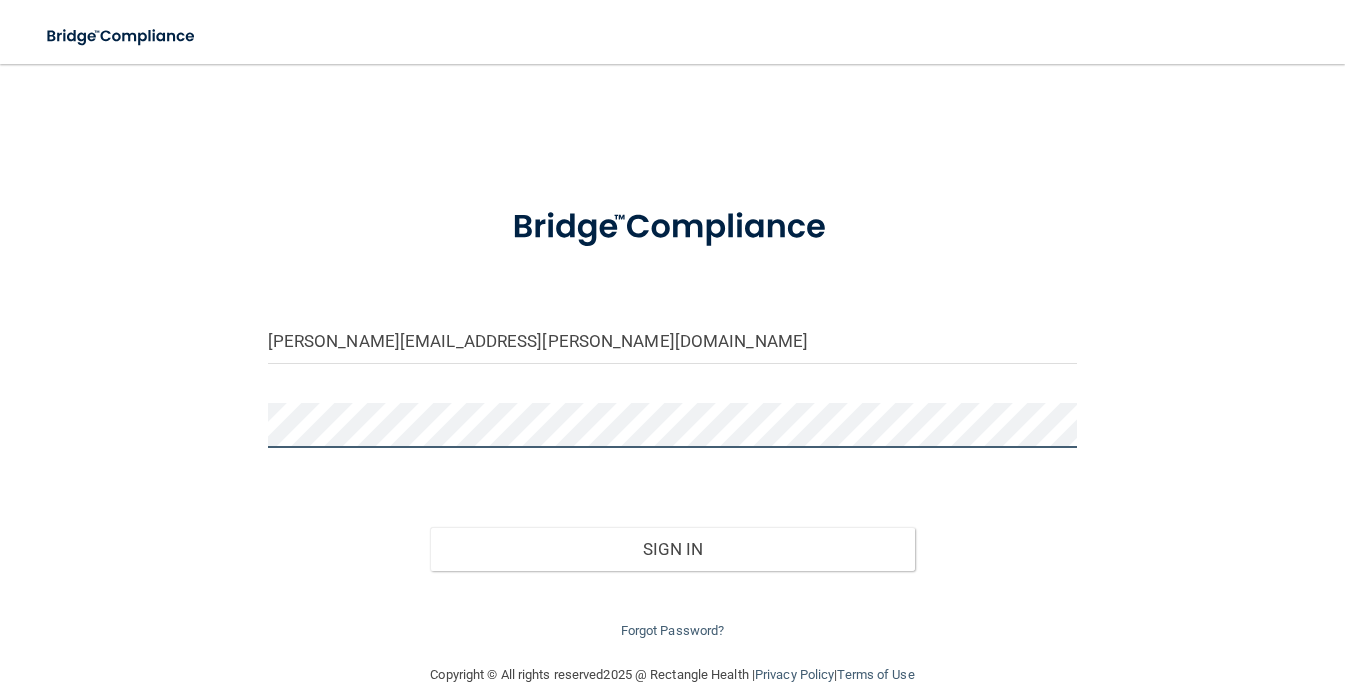 click on "Sign In" at bounding box center [673, 549] 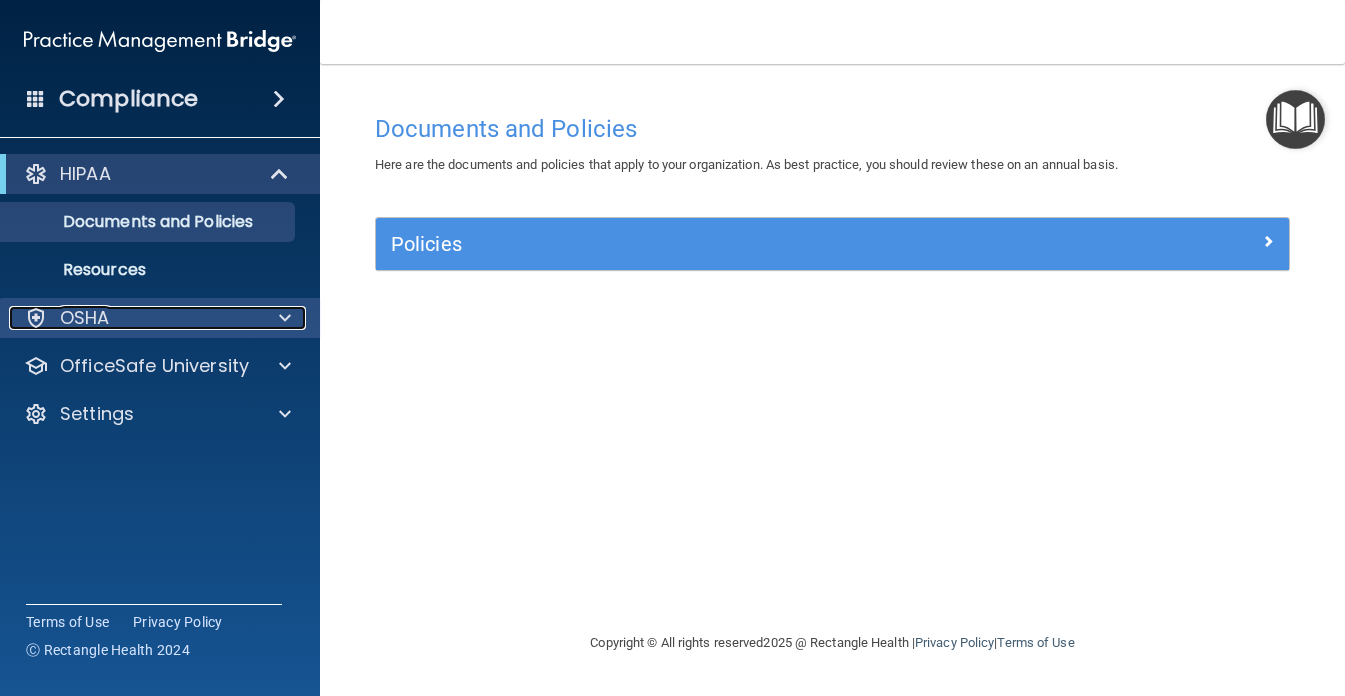 click on "OSHA" at bounding box center (133, 318) 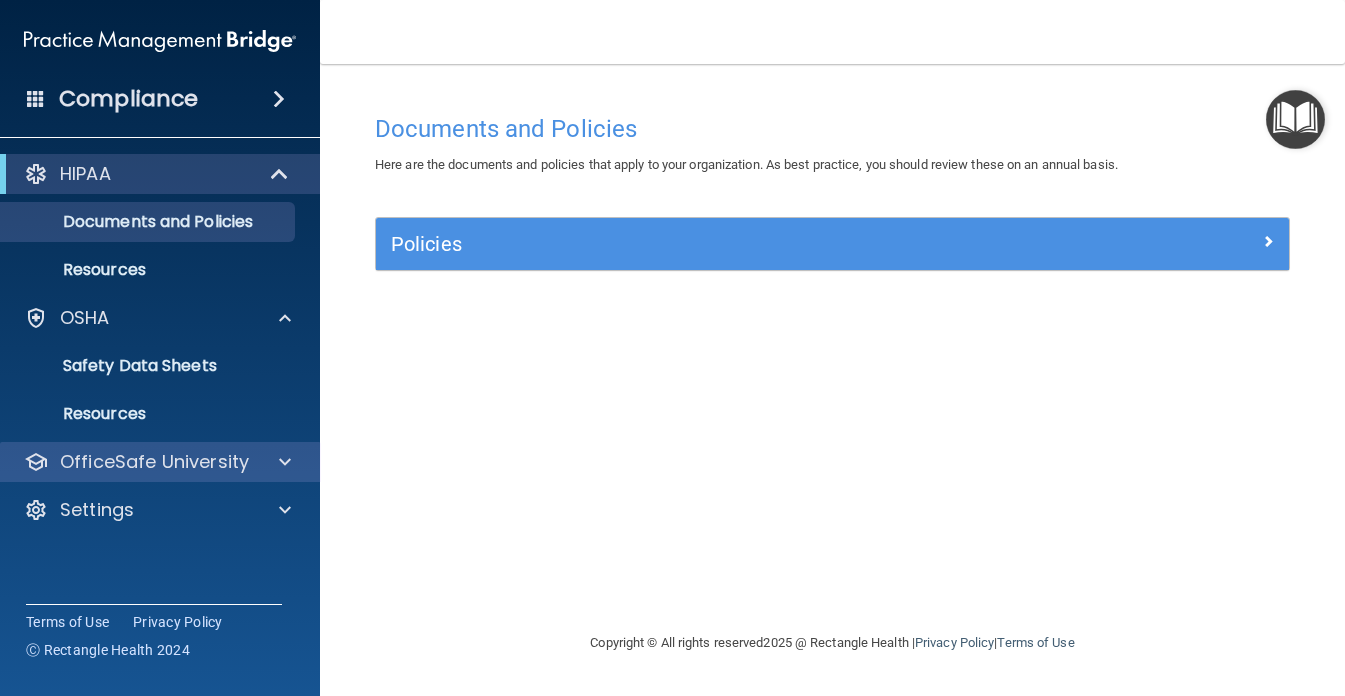 click on "OfficeSafe University" at bounding box center (160, 462) 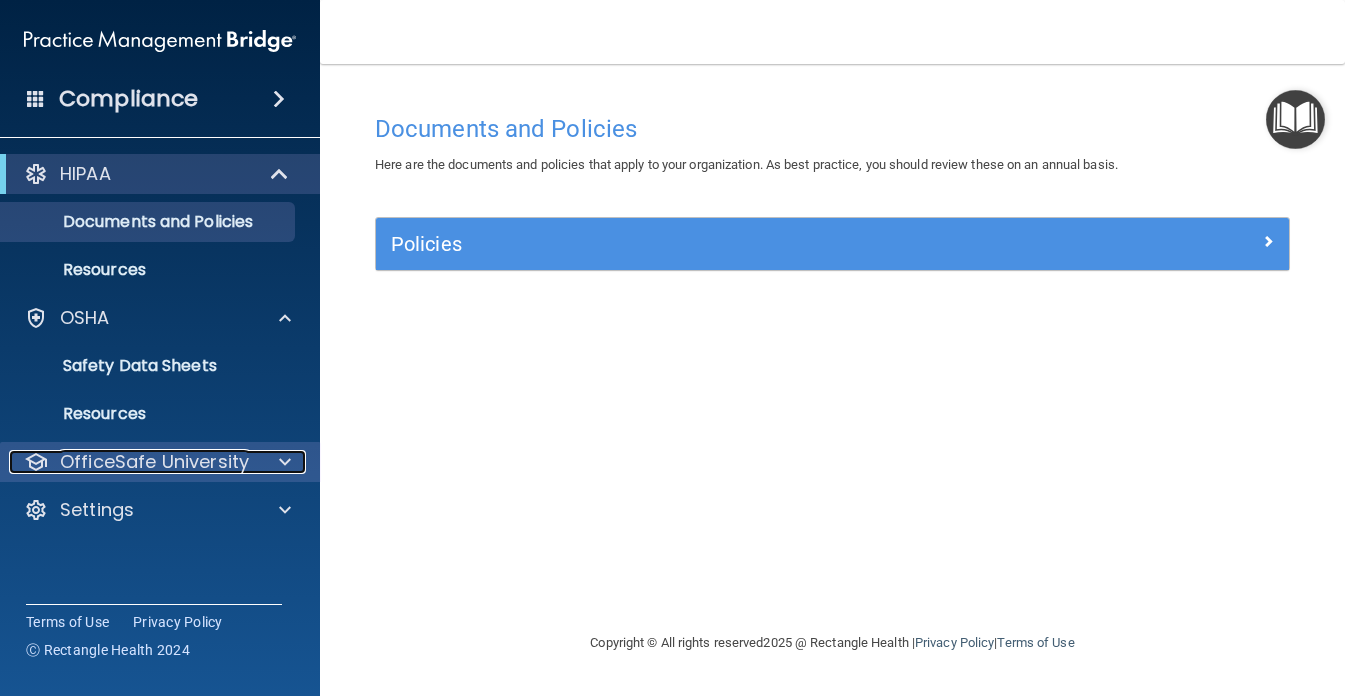 click at bounding box center [282, 462] 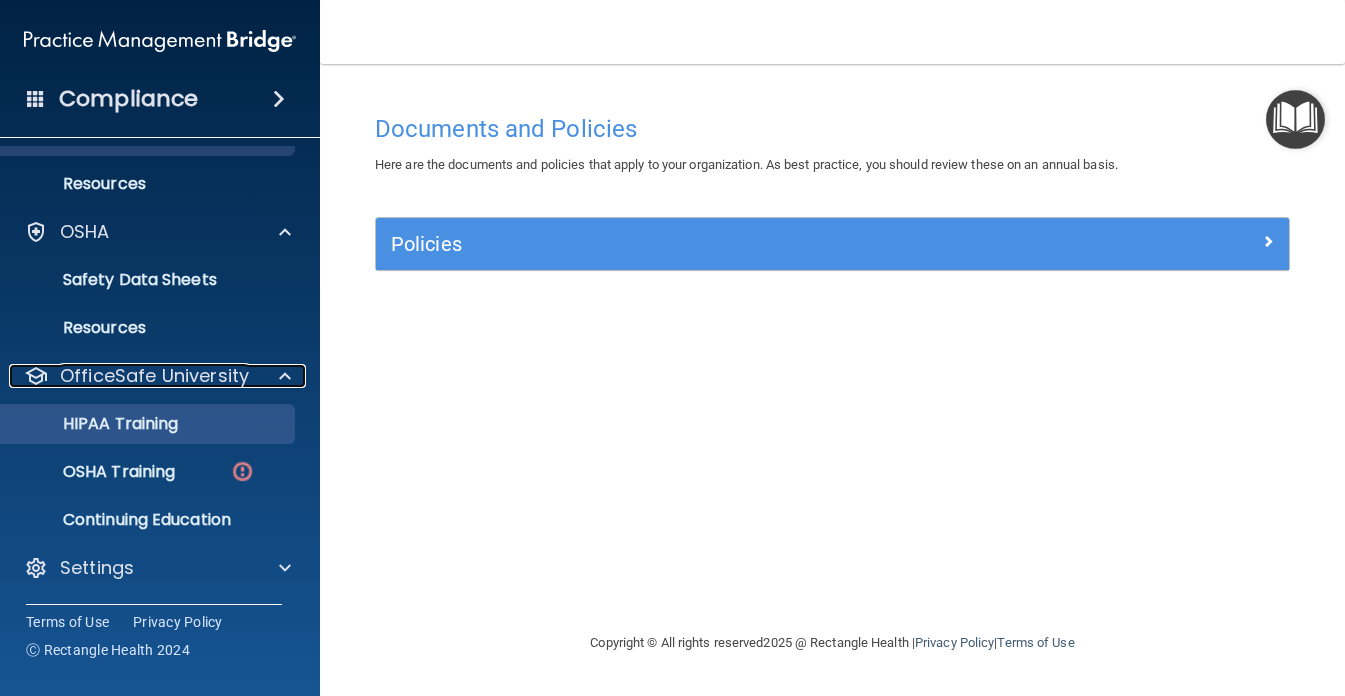 scroll, scrollTop: 85, scrollLeft: 0, axis: vertical 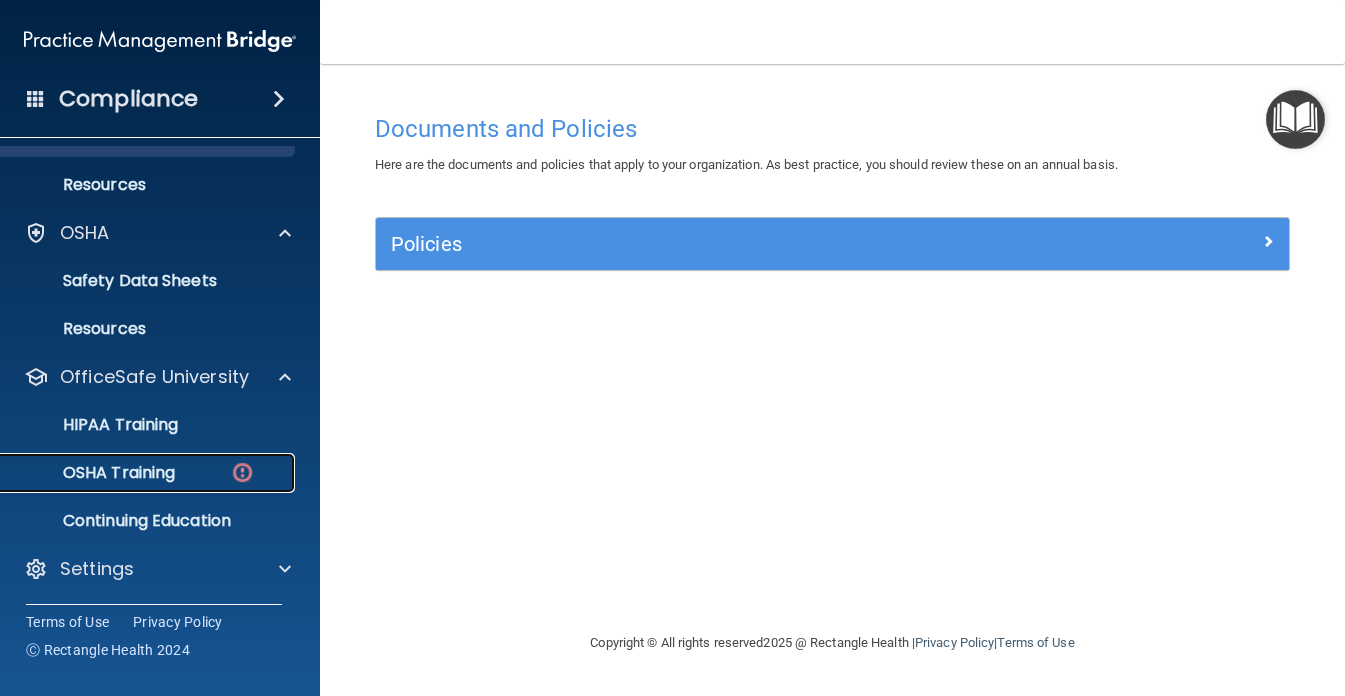 click on "OSHA Training" at bounding box center (149, 473) 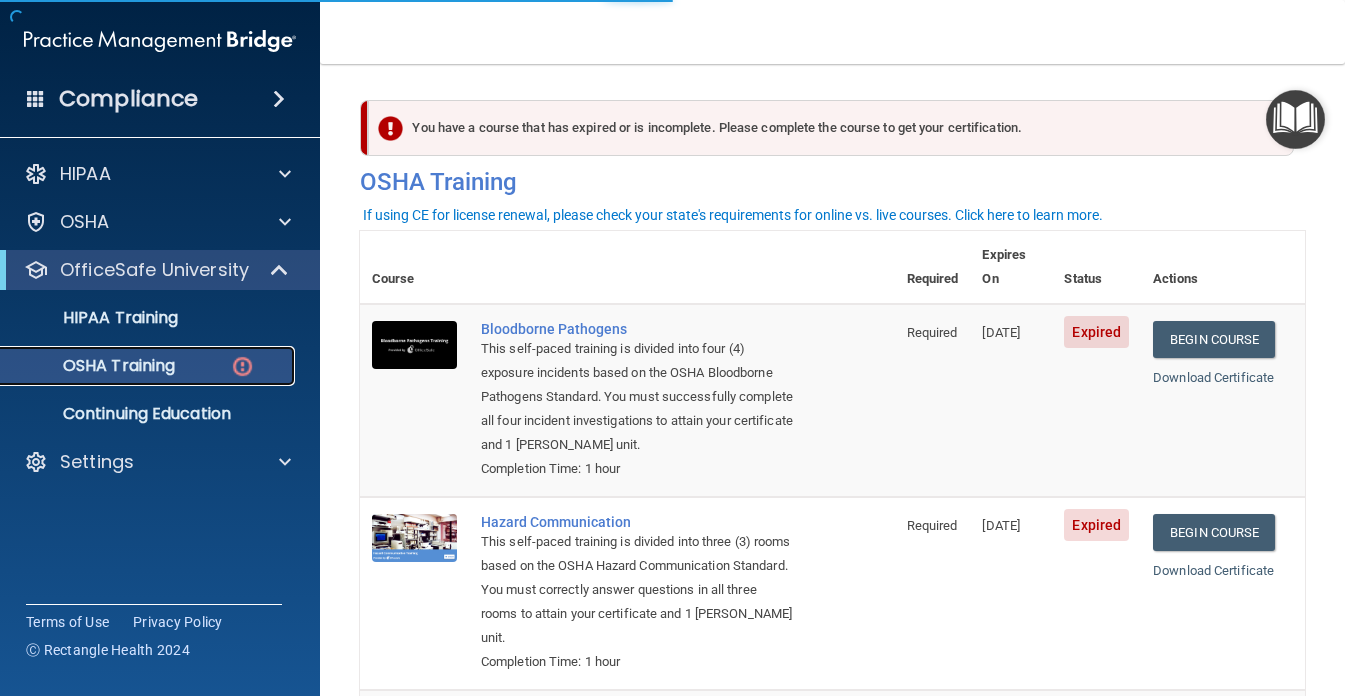 click on "OSHA Training" at bounding box center [137, 366] 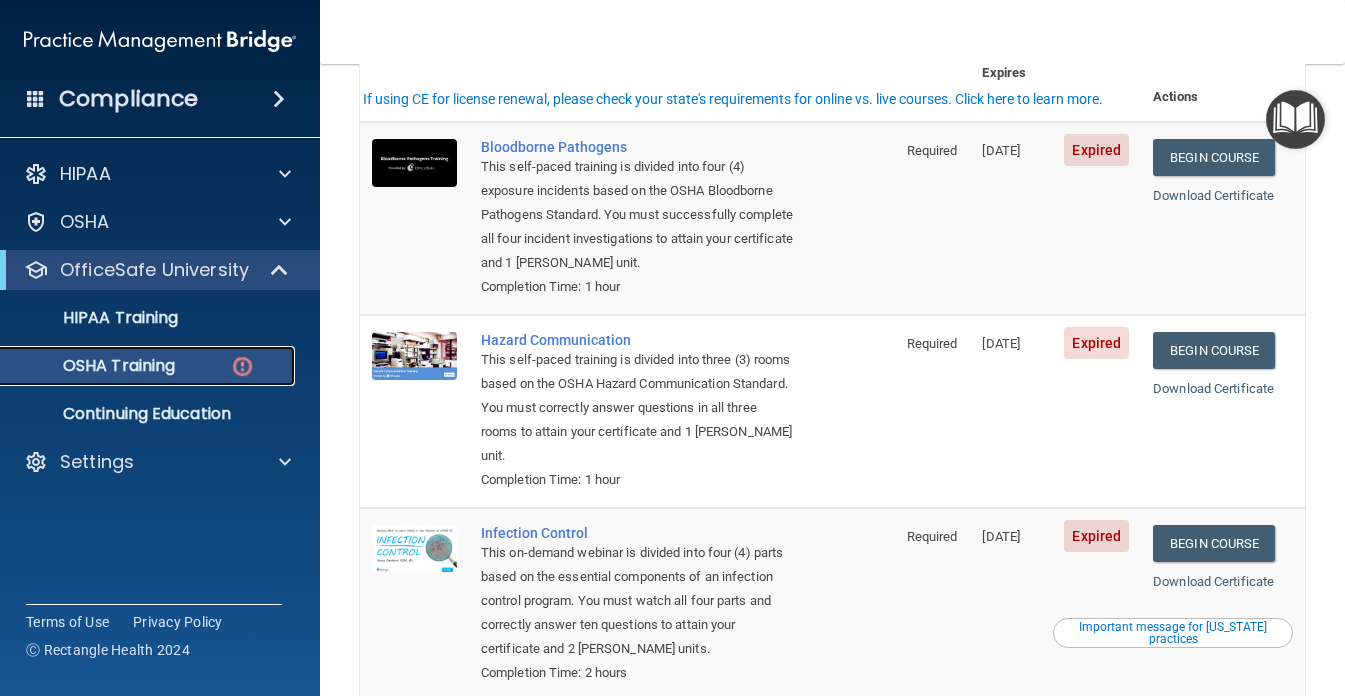 scroll, scrollTop: 48, scrollLeft: 0, axis: vertical 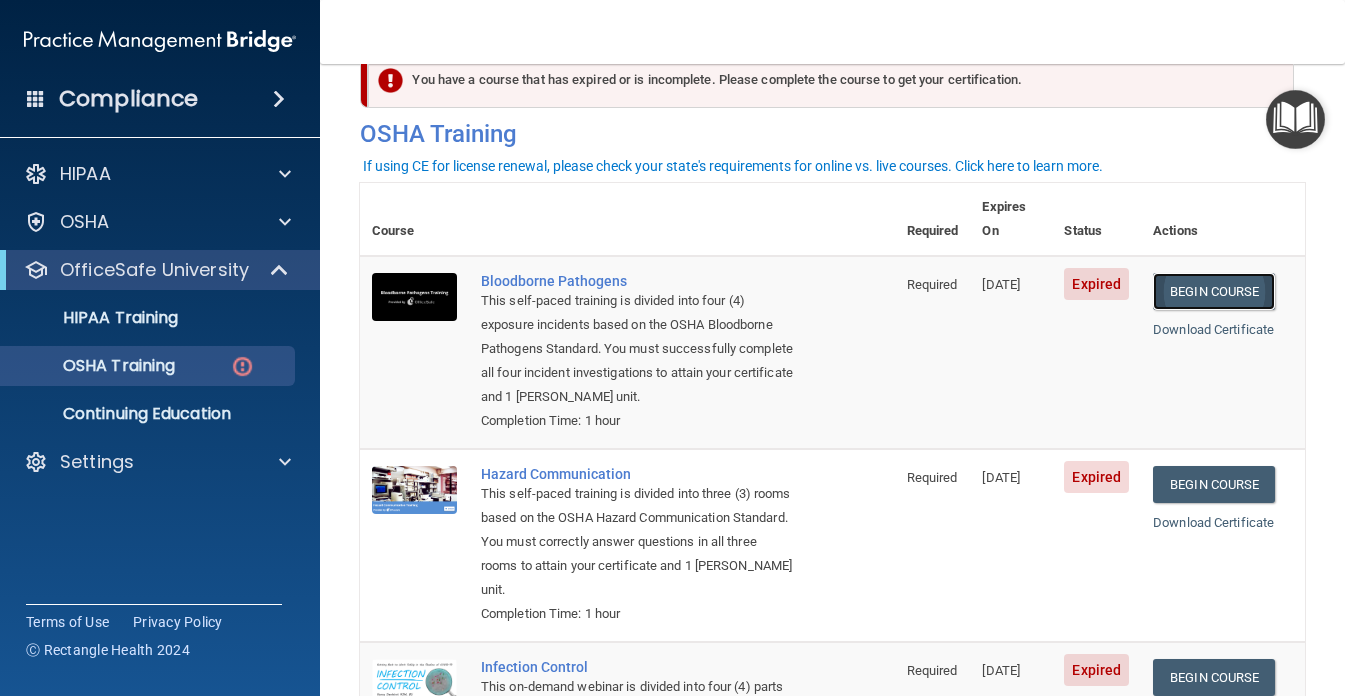 click on "Begin Course" at bounding box center (1214, 291) 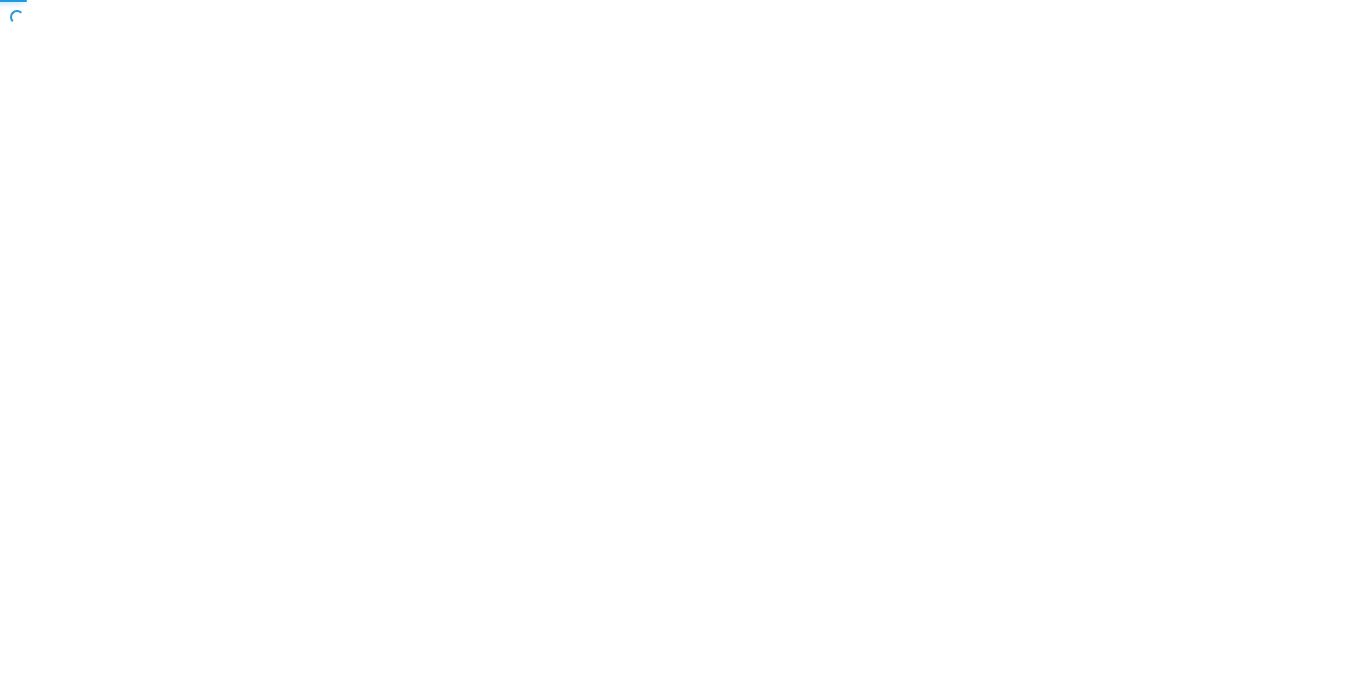 scroll, scrollTop: 0, scrollLeft: 0, axis: both 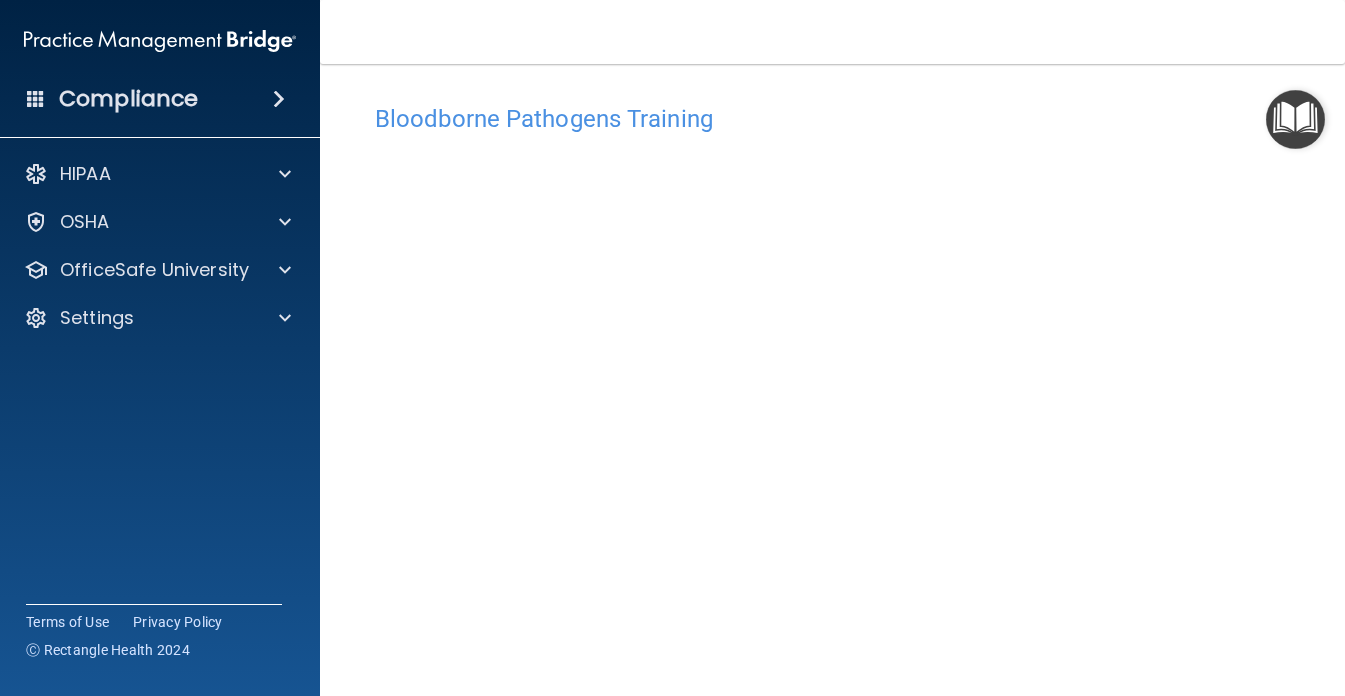 click at bounding box center [1295, 119] 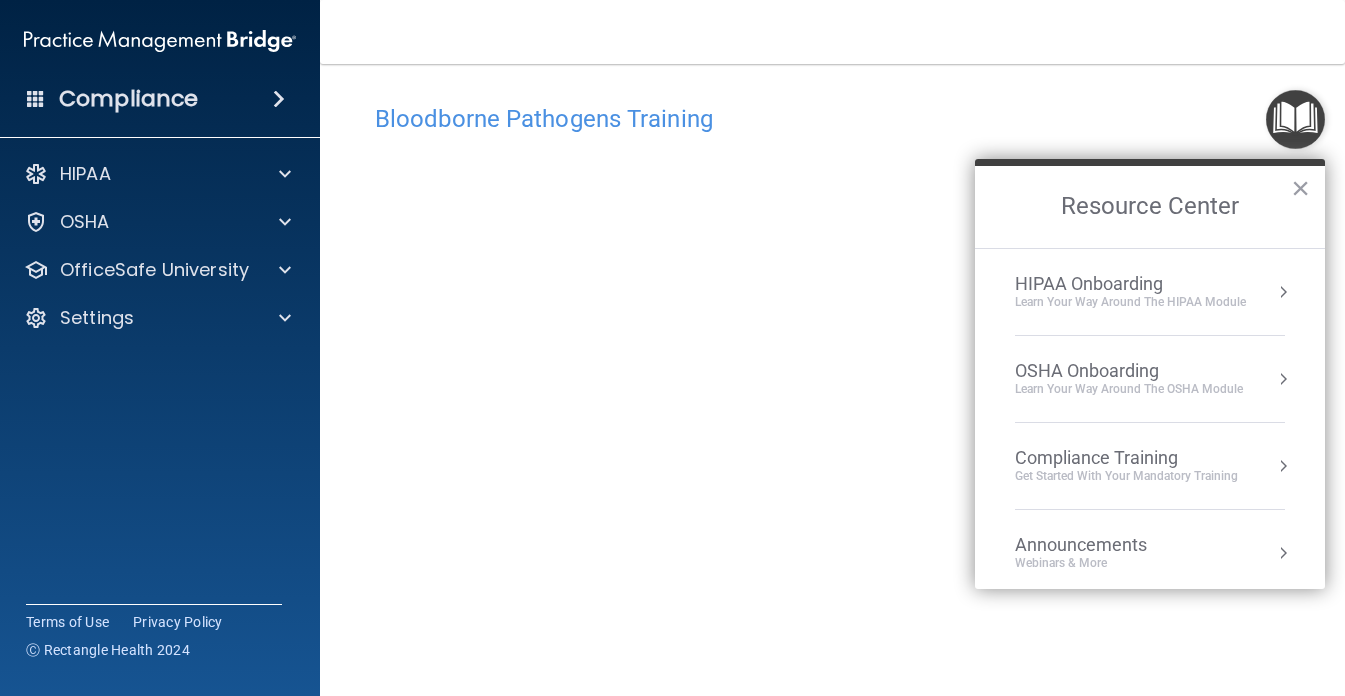 scroll, scrollTop: 112, scrollLeft: 0, axis: vertical 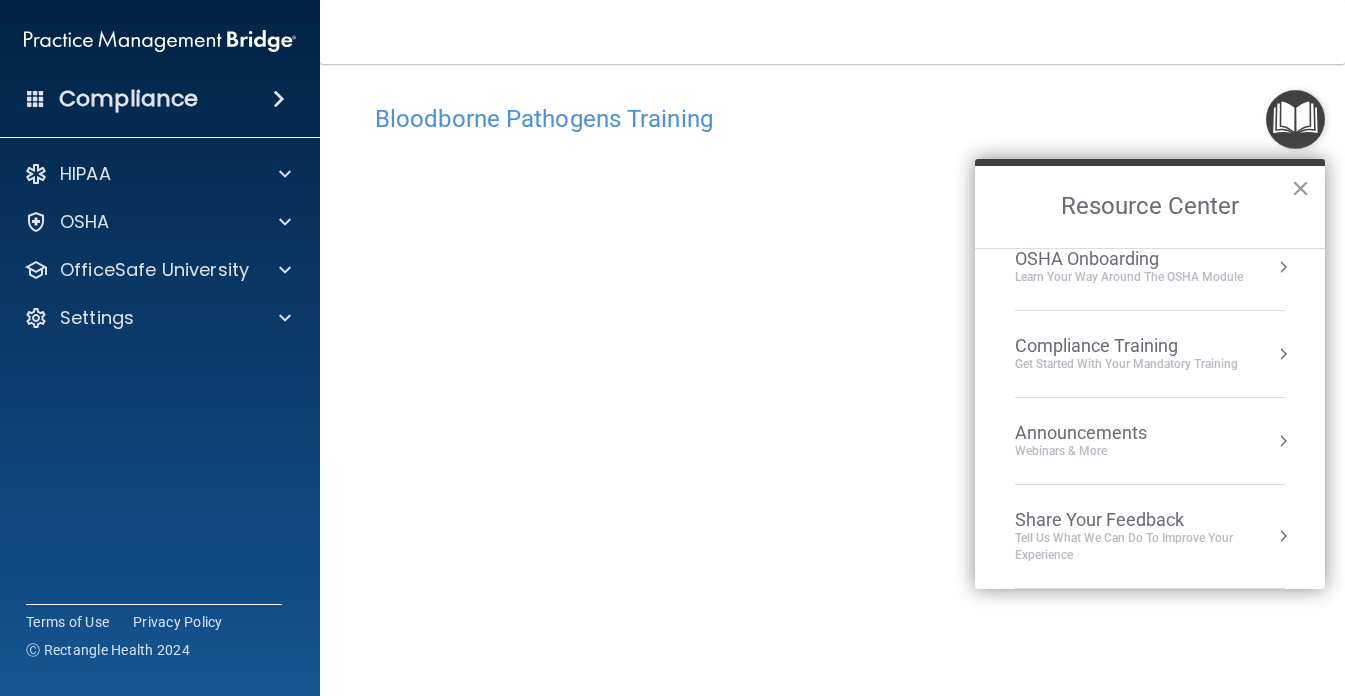click on "Compliance Training" at bounding box center [1126, 346] 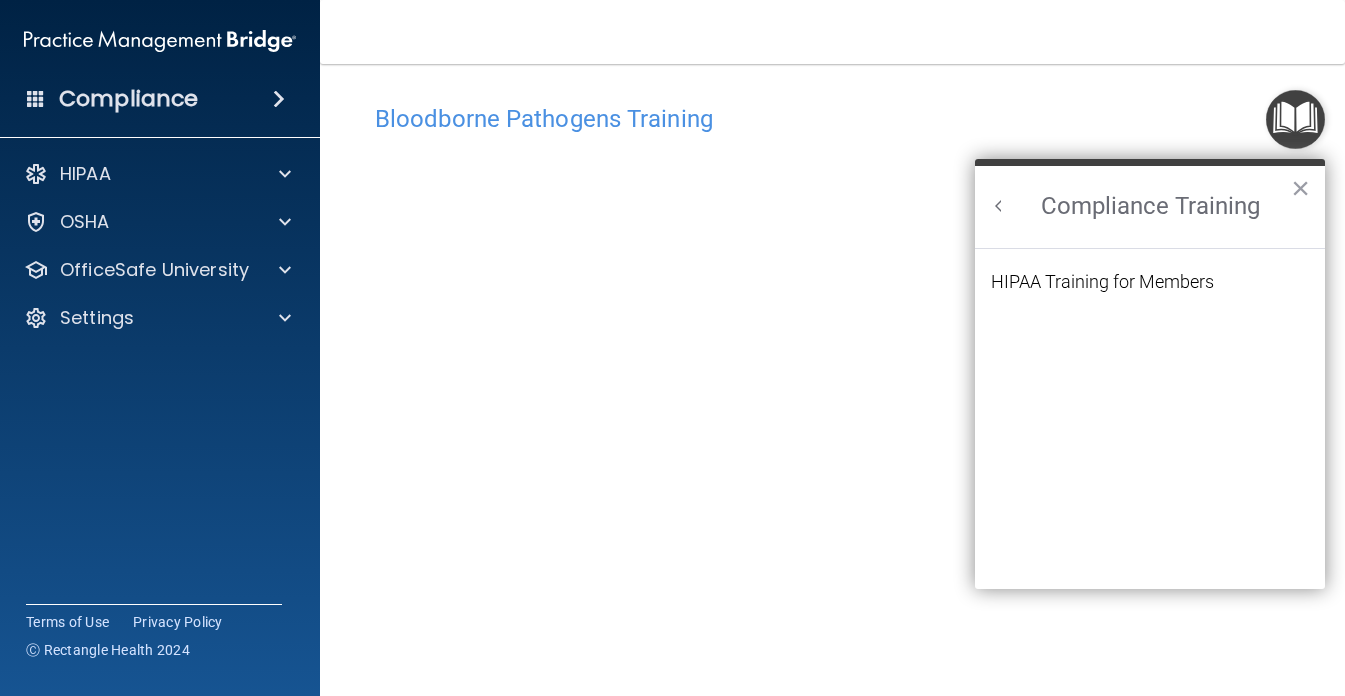 scroll, scrollTop: 0, scrollLeft: 0, axis: both 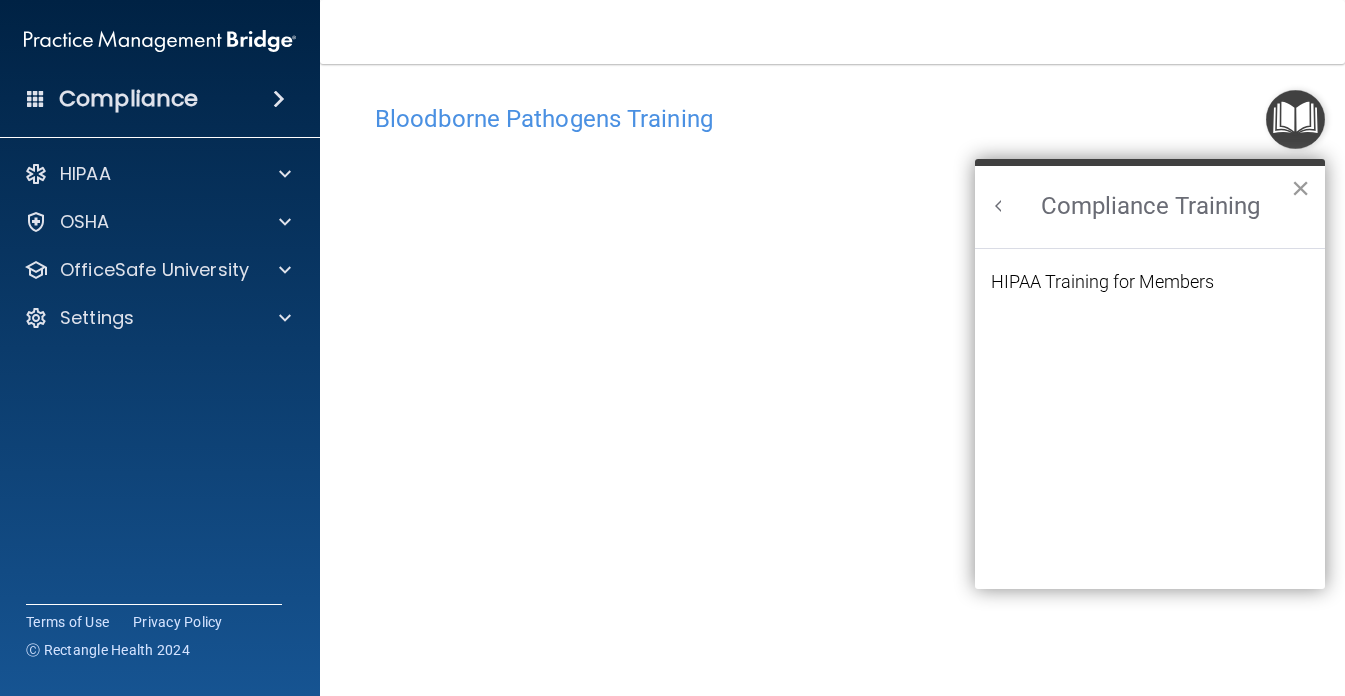 click on "×" at bounding box center (1300, 188) 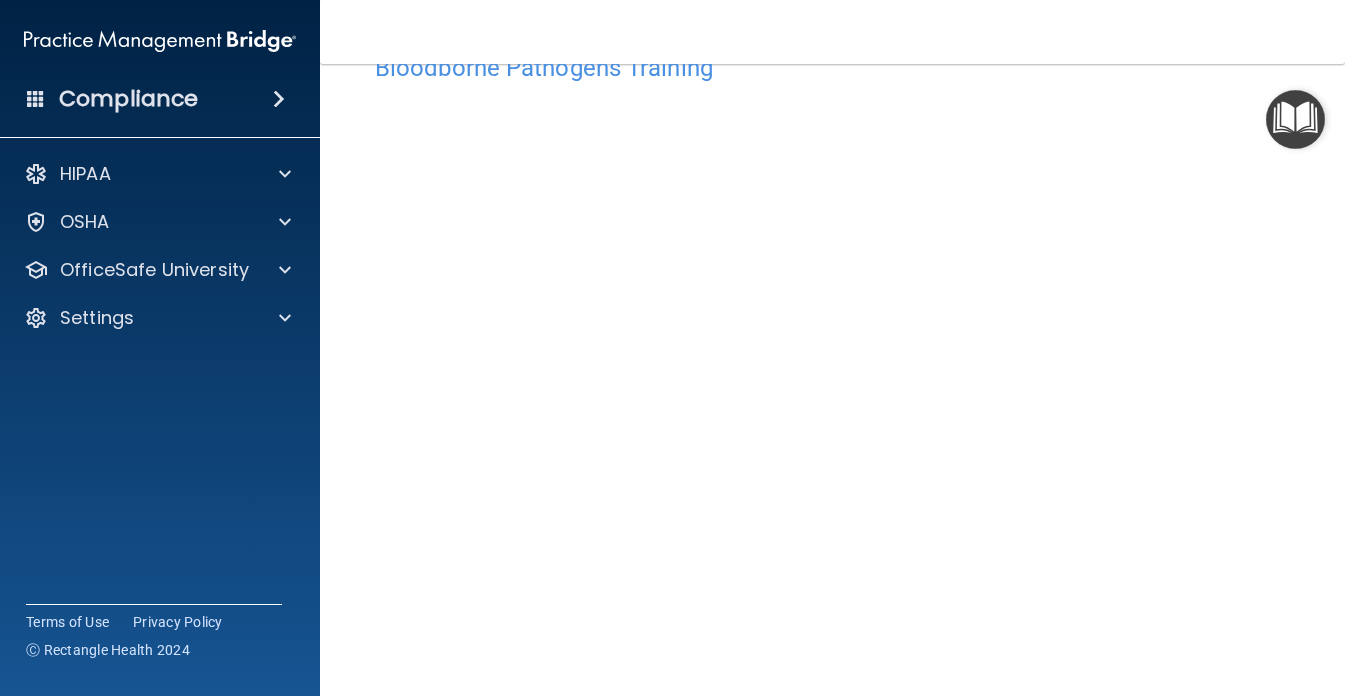 scroll, scrollTop: 66, scrollLeft: 0, axis: vertical 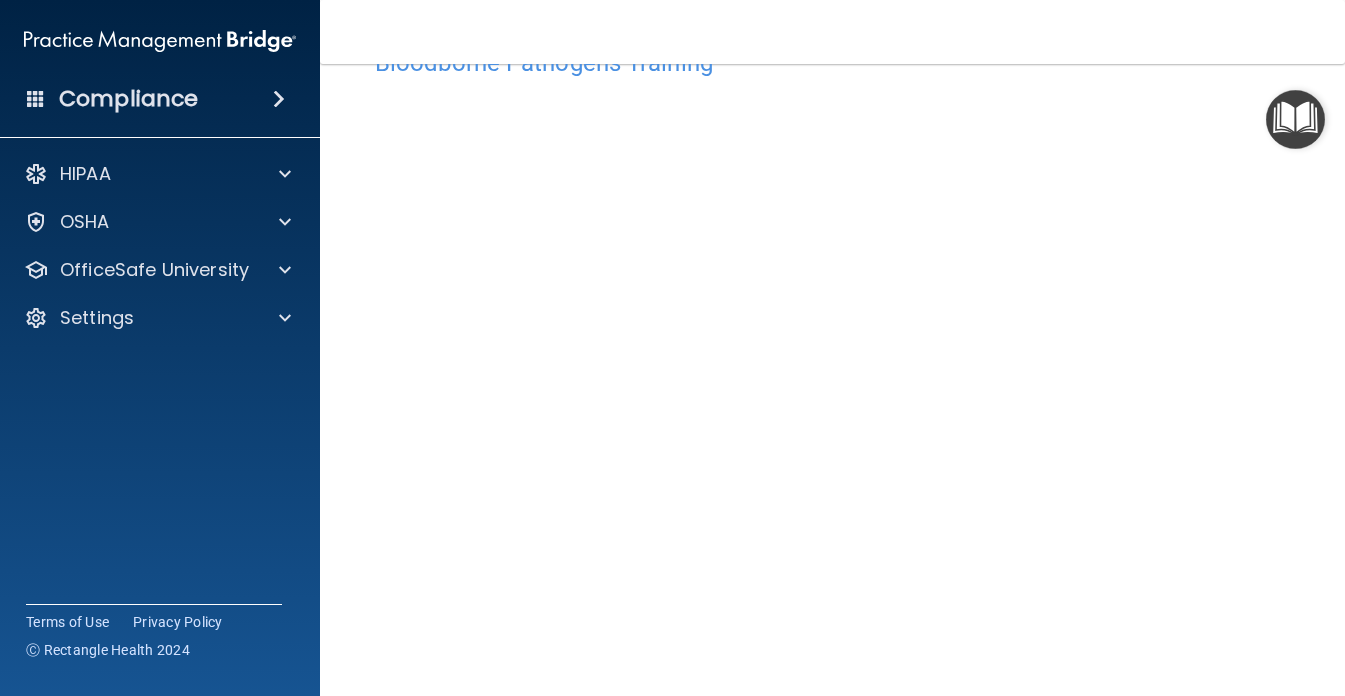 click at bounding box center (1295, 119) 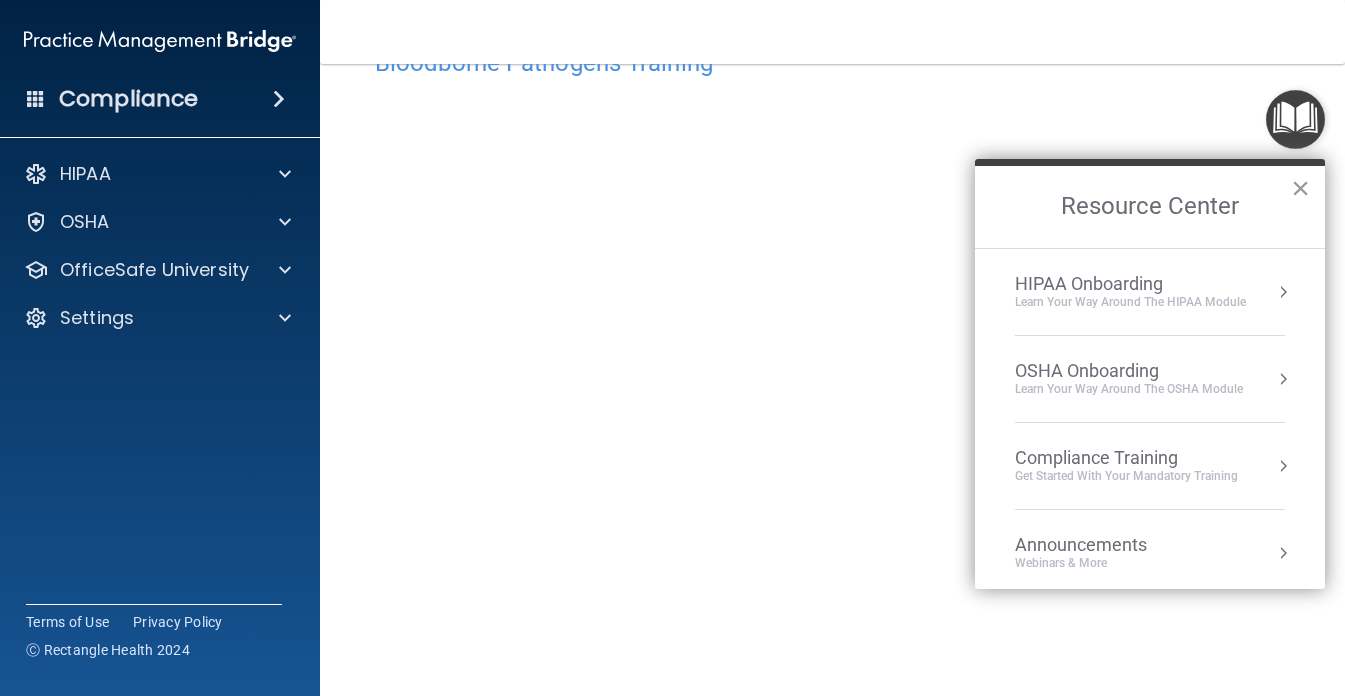click on "×" at bounding box center [1300, 188] 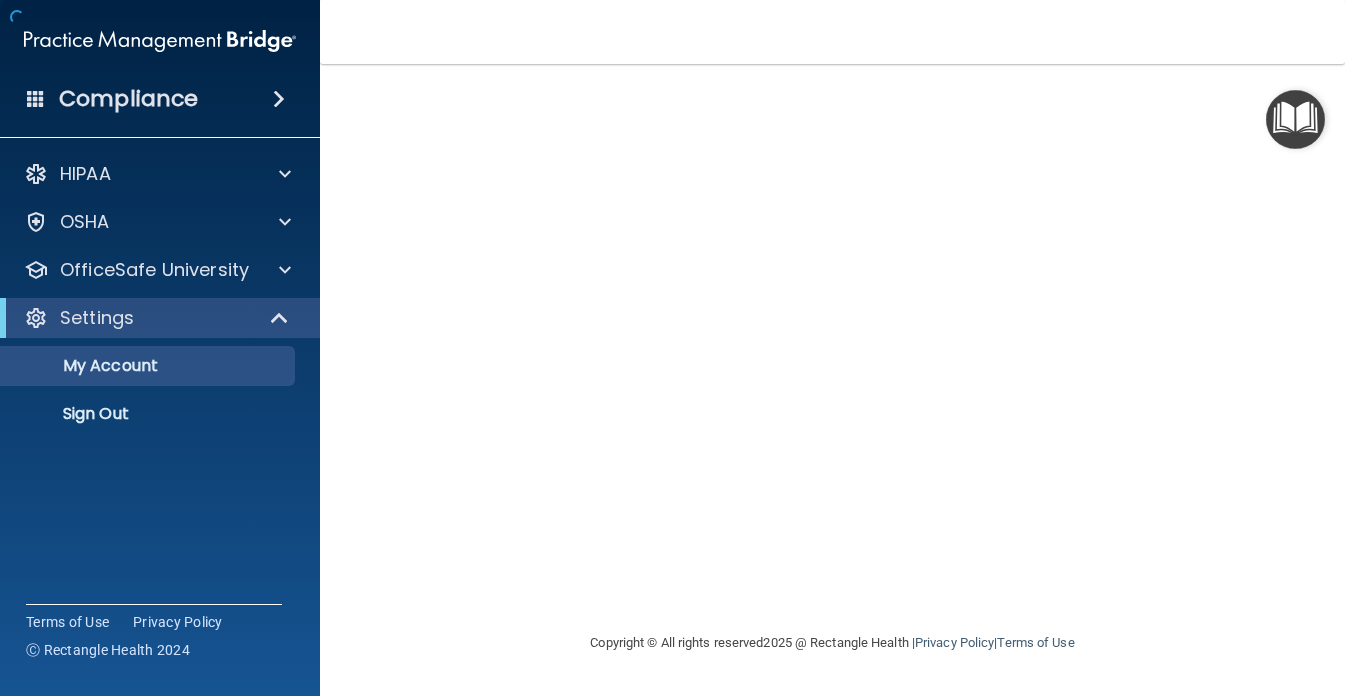 scroll, scrollTop: 0, scrollLeft: 0, axis: both 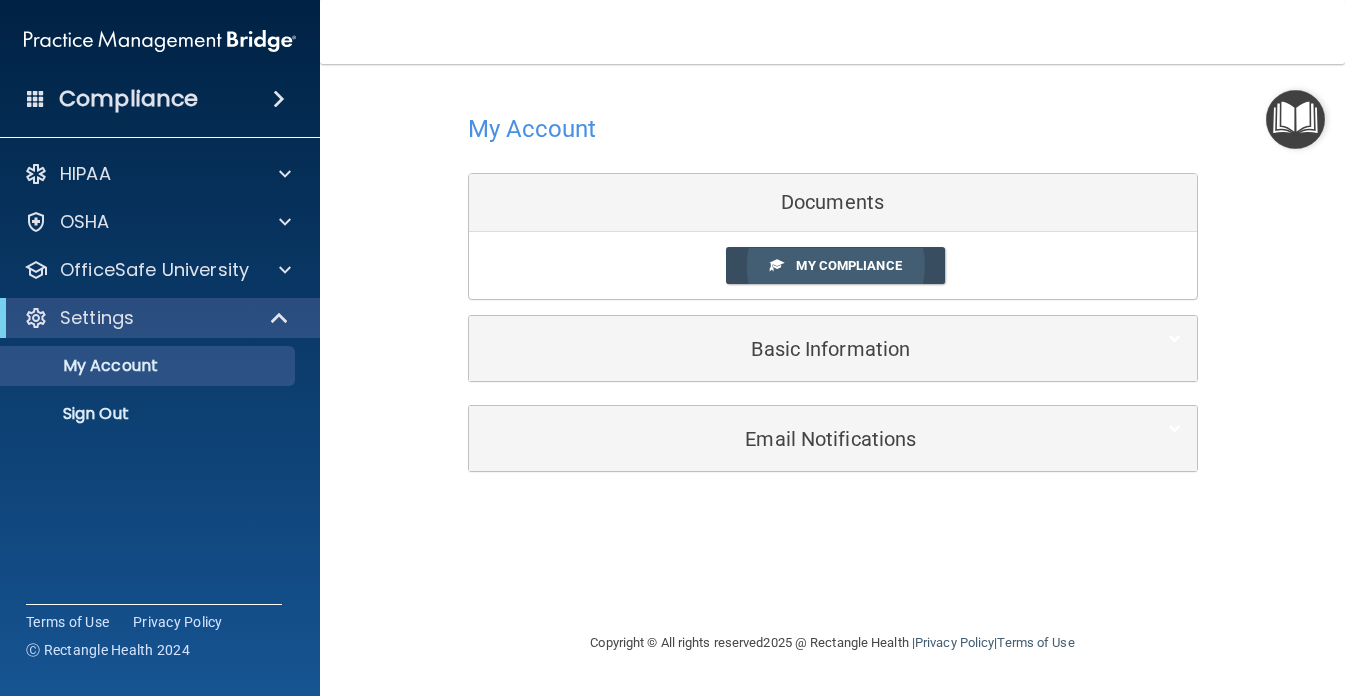 click on "My Compliance" at bounding box center (835, 265) 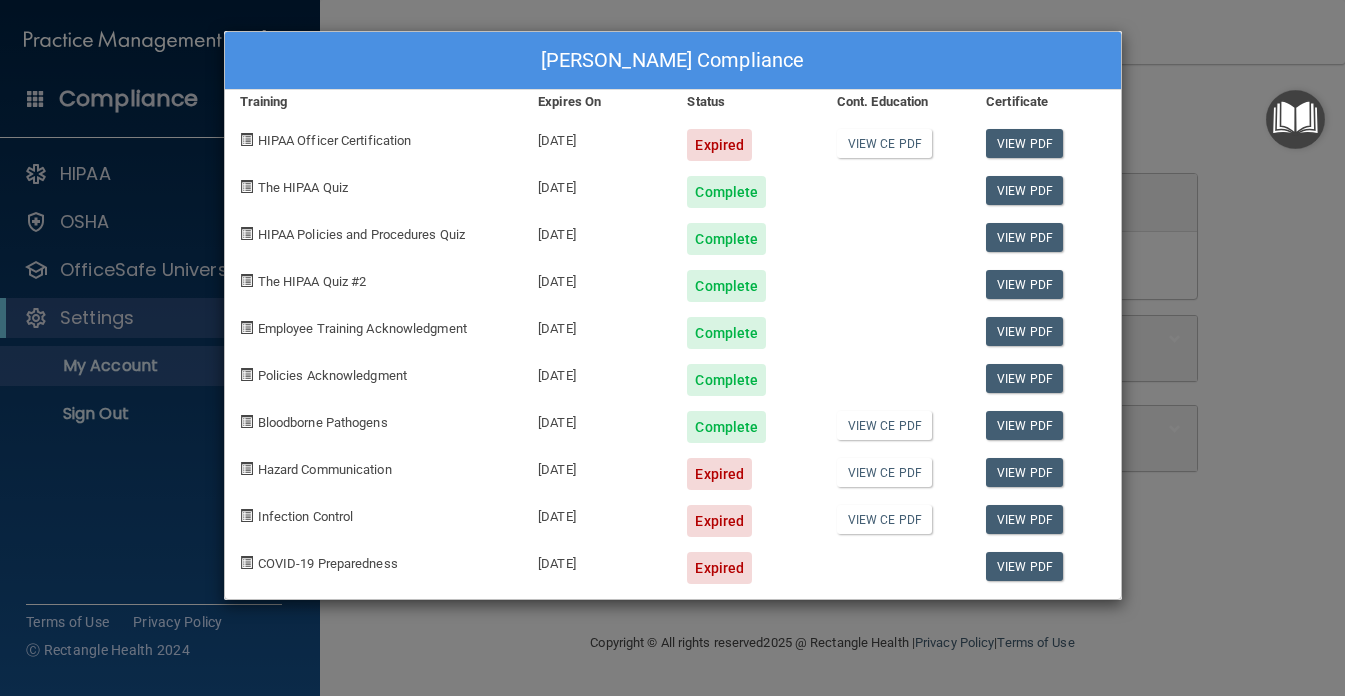 click on "Kimberly Estrada's Compliance      Training   Expires On   Status   Cont. Education   Certificate         HIPAA Officer Certification      02/23/2025       Expired        View CE PDF       View PDF         The HIPAA Quiz      02/24/2026       Complete              View PDF         HIPAA Policies and Procedures Quiz      07/10/2026       Complete              View PDF         The HIPAA Quiz #2      07/10/2026       Complete              View PDF         Employee Training Acknowledgment      07/23/2026       Complete              View PDF         Policies Acknowledgment      07/23/2026       Complete              View PDF         Bloodborne Pathogens      07/27/2026       Complete        View CE PDF       View PDF         Hazard Communication      02/23/2025       Expired        View CE PDF       View PDF         Infection Control      02/23/2025       Expired        View CE PDF       View PDF         COVID-19 Preparedness      02/23/2025       Expired              View PDF" at bounding box center (672, 348) 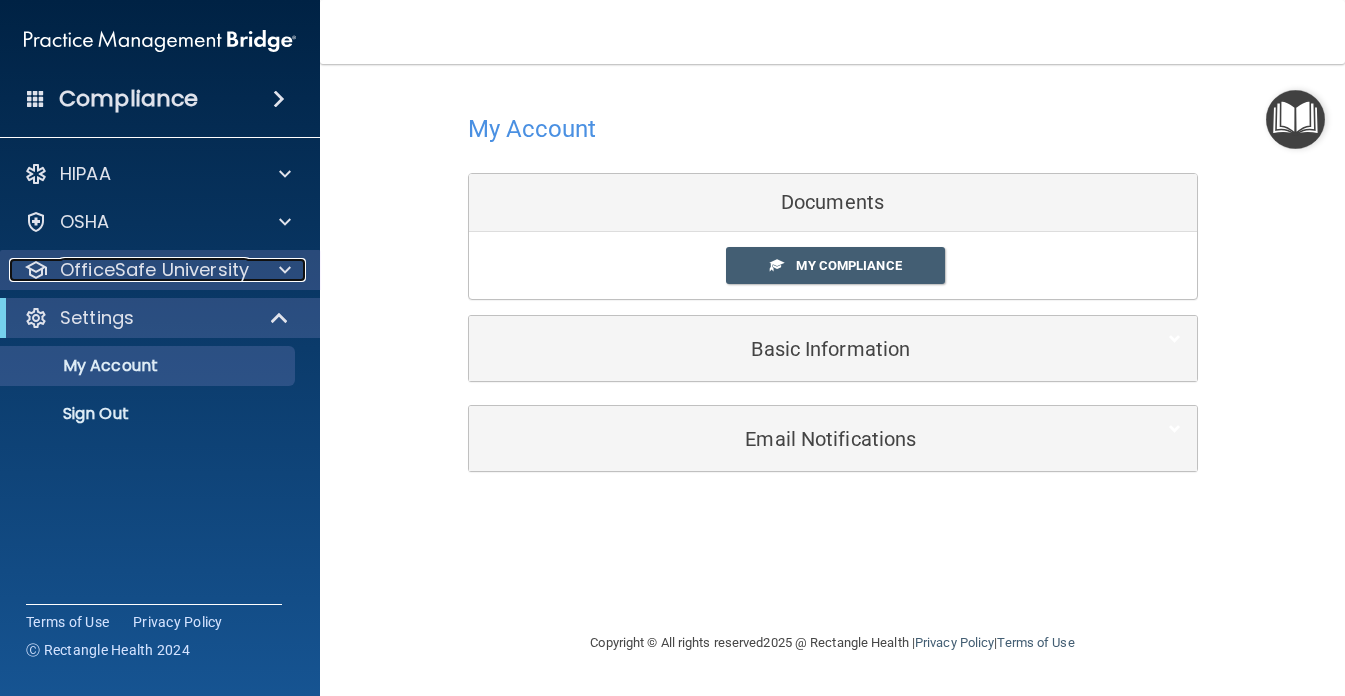 click on "OfficeSafe University" at bounding box center [154, 270] 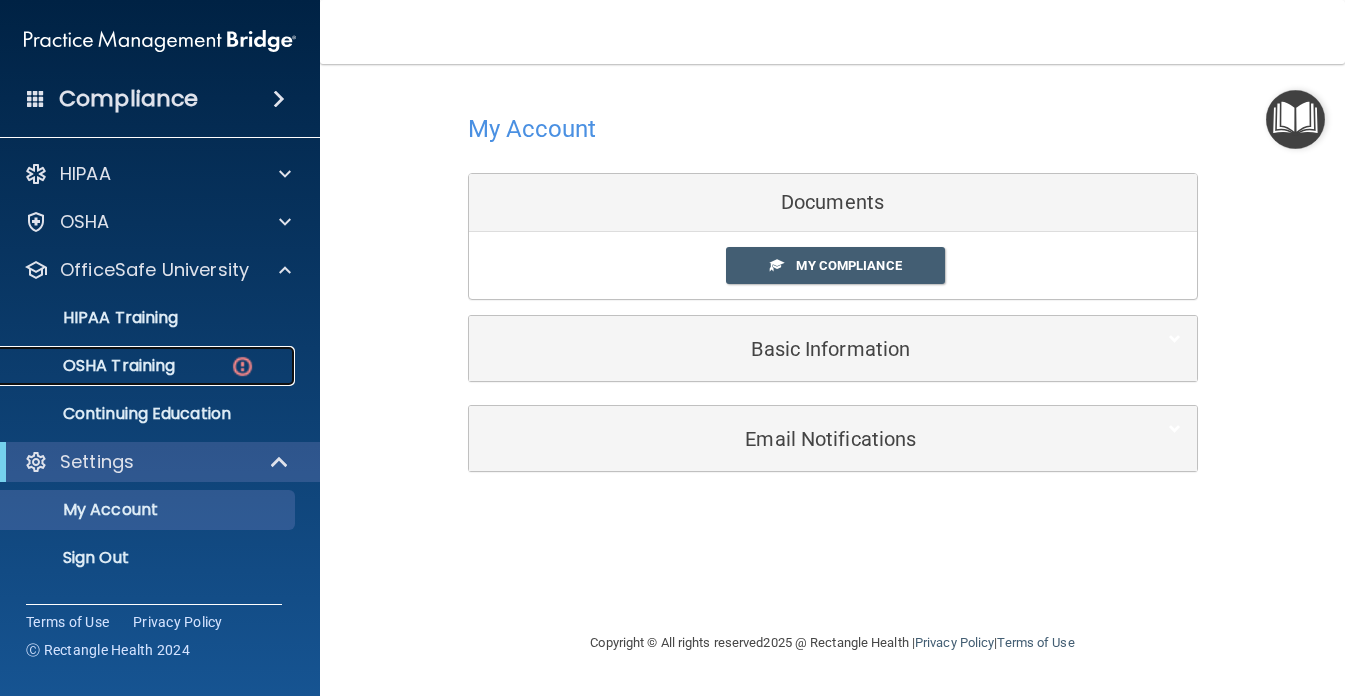 click on "OSHA Training" at bounding box center [94, 366] 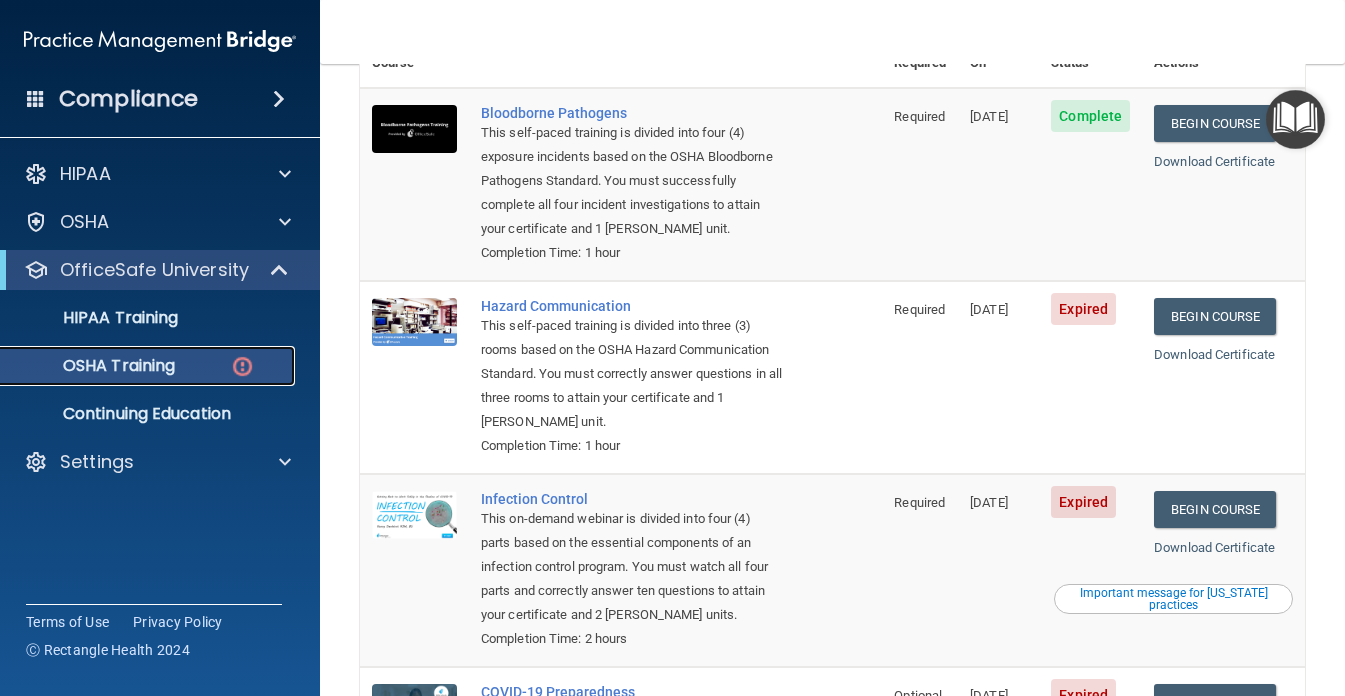 scroll, scrollTop: 212, scrollLeft: 0, axis: vertical 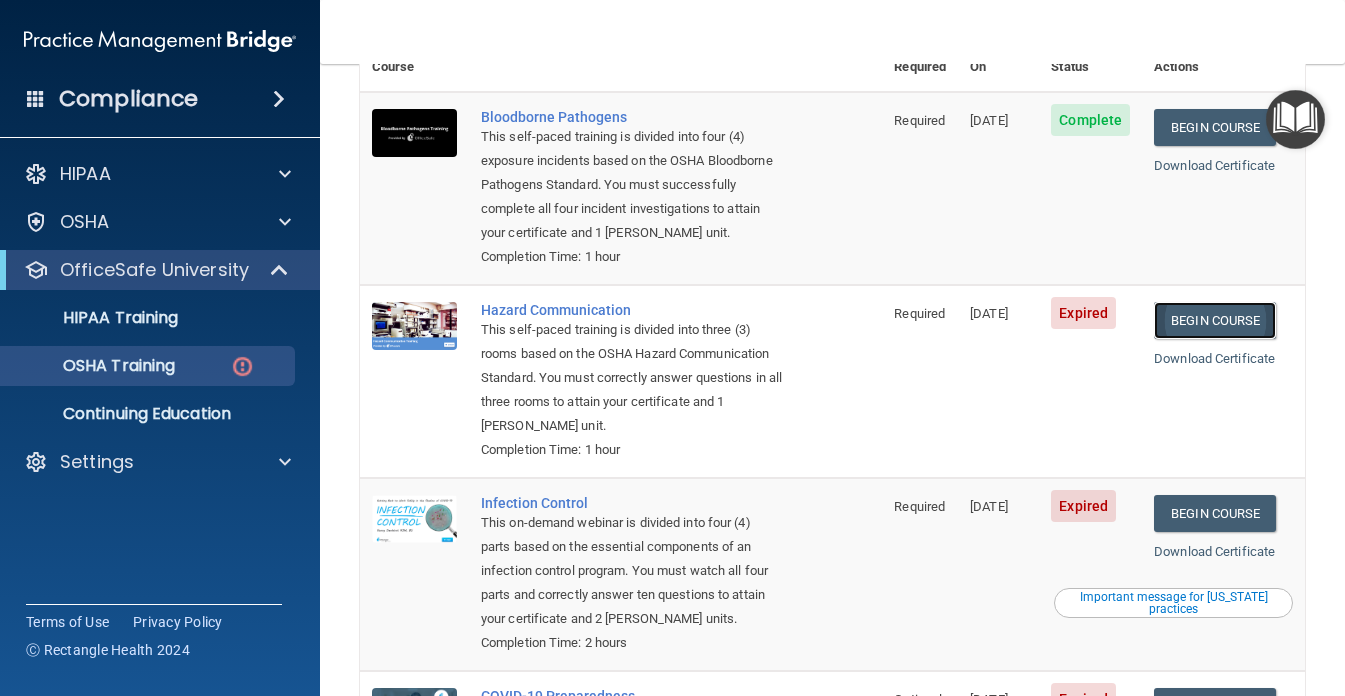 click on "Begin Course" at bounding box center [1215, 320] 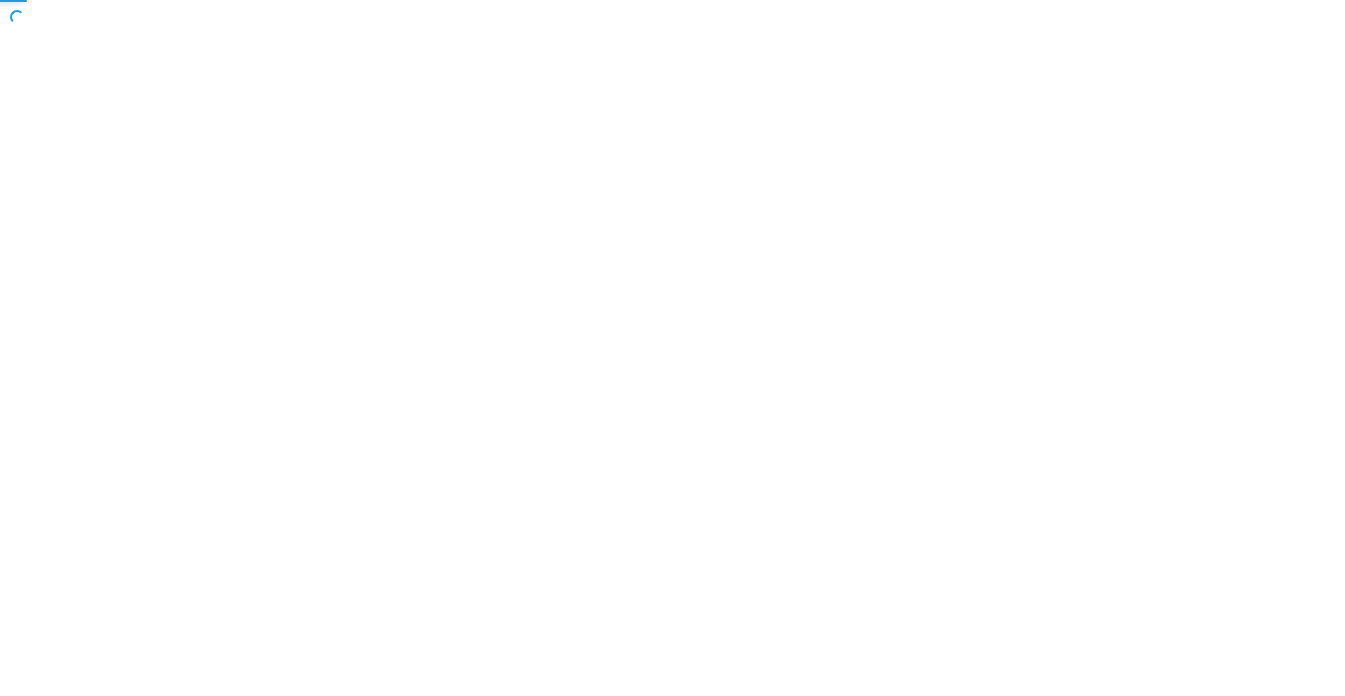 scroll, scrollTop: 0, scrollLeft: 0, axis: both 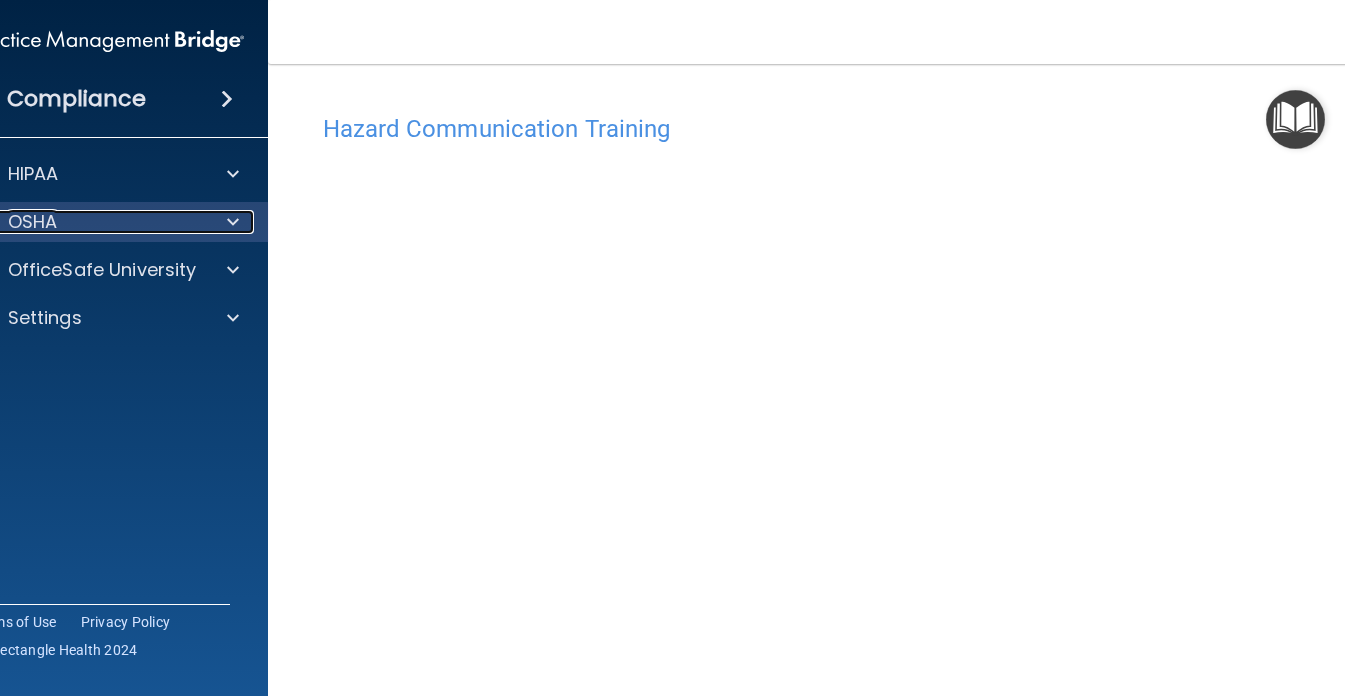 click at bounding box center (229, 222) 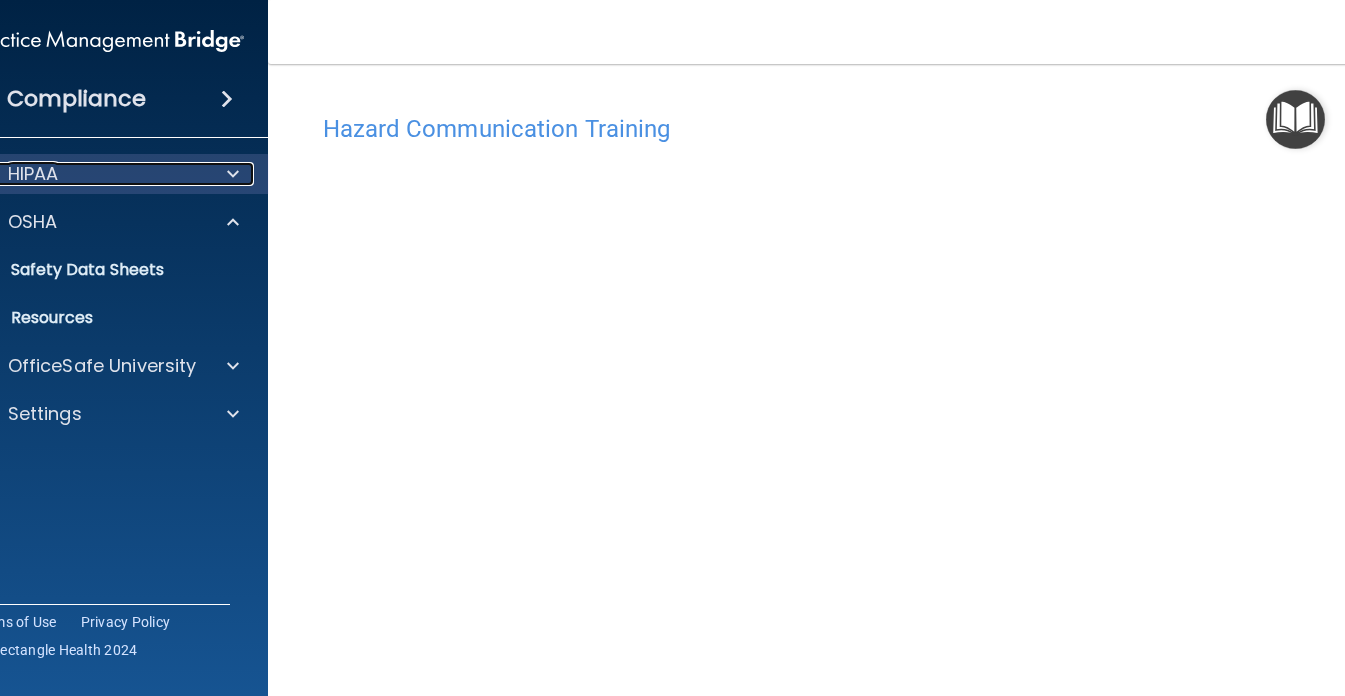 click at bounding box center (229, 174) 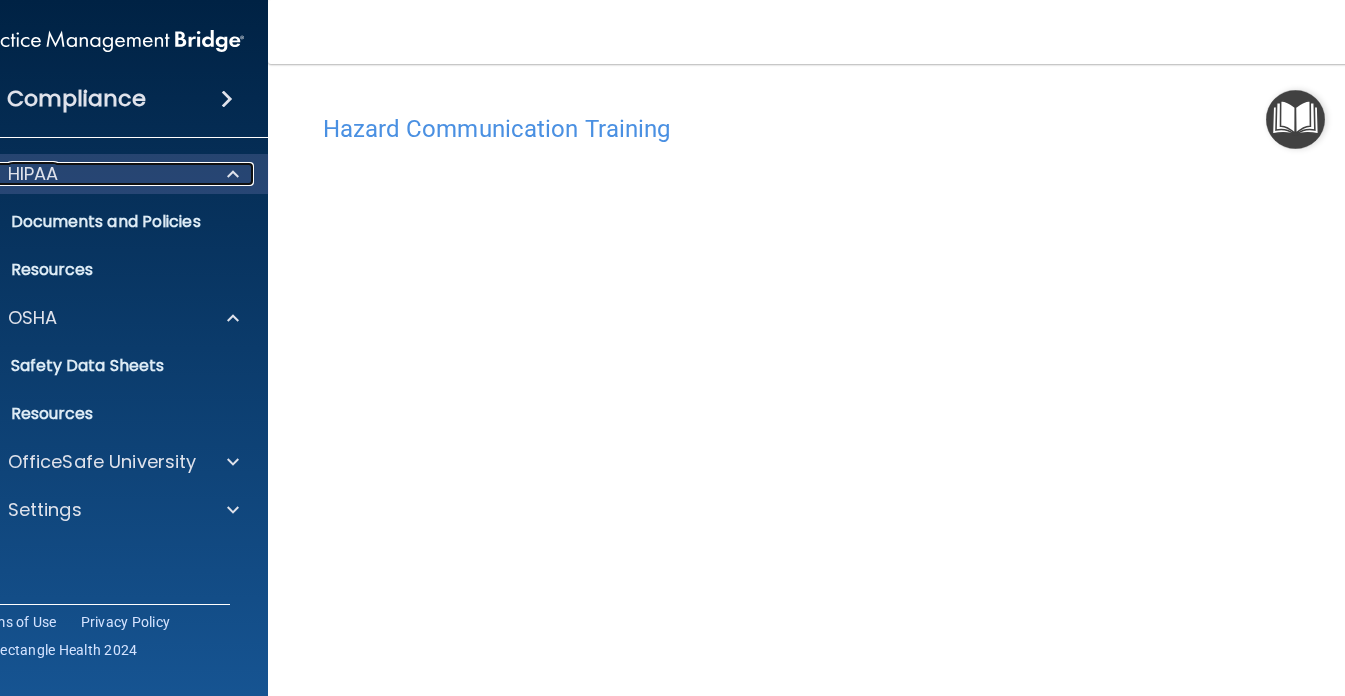 click at bounding box center [229, 174] 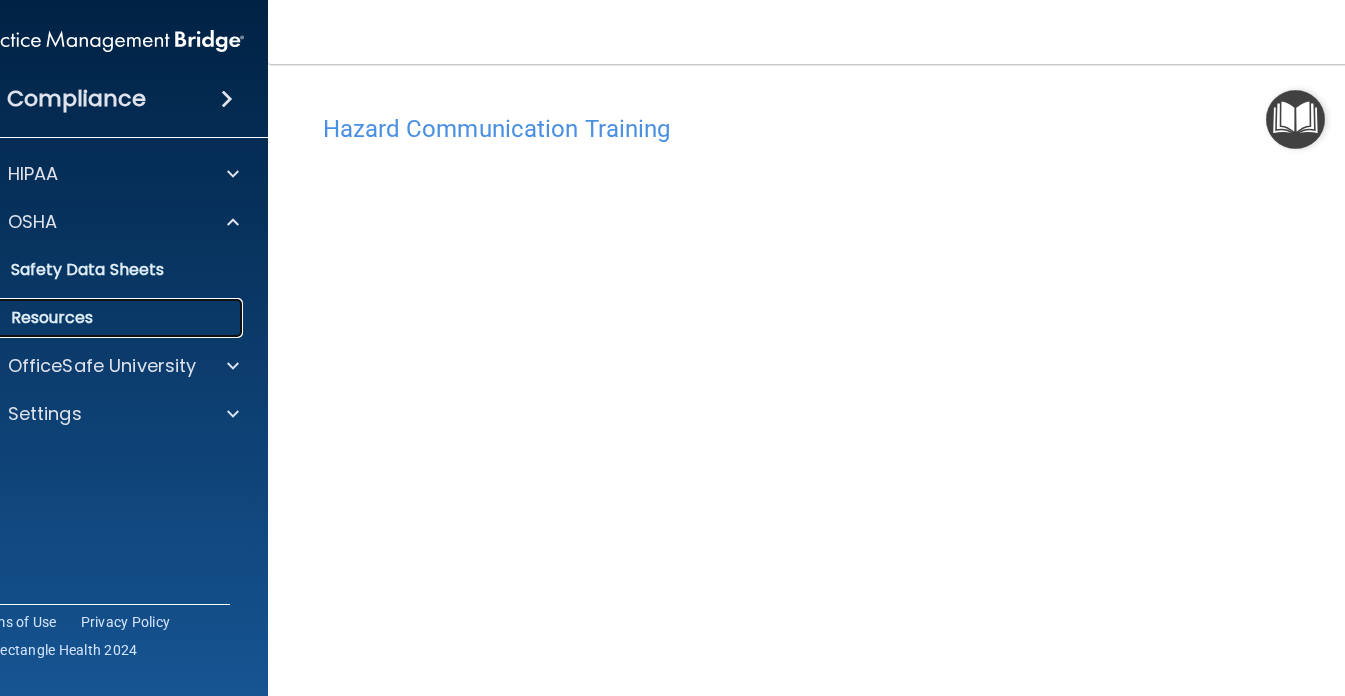 click on "Resources" at bounding box center (97, 318) 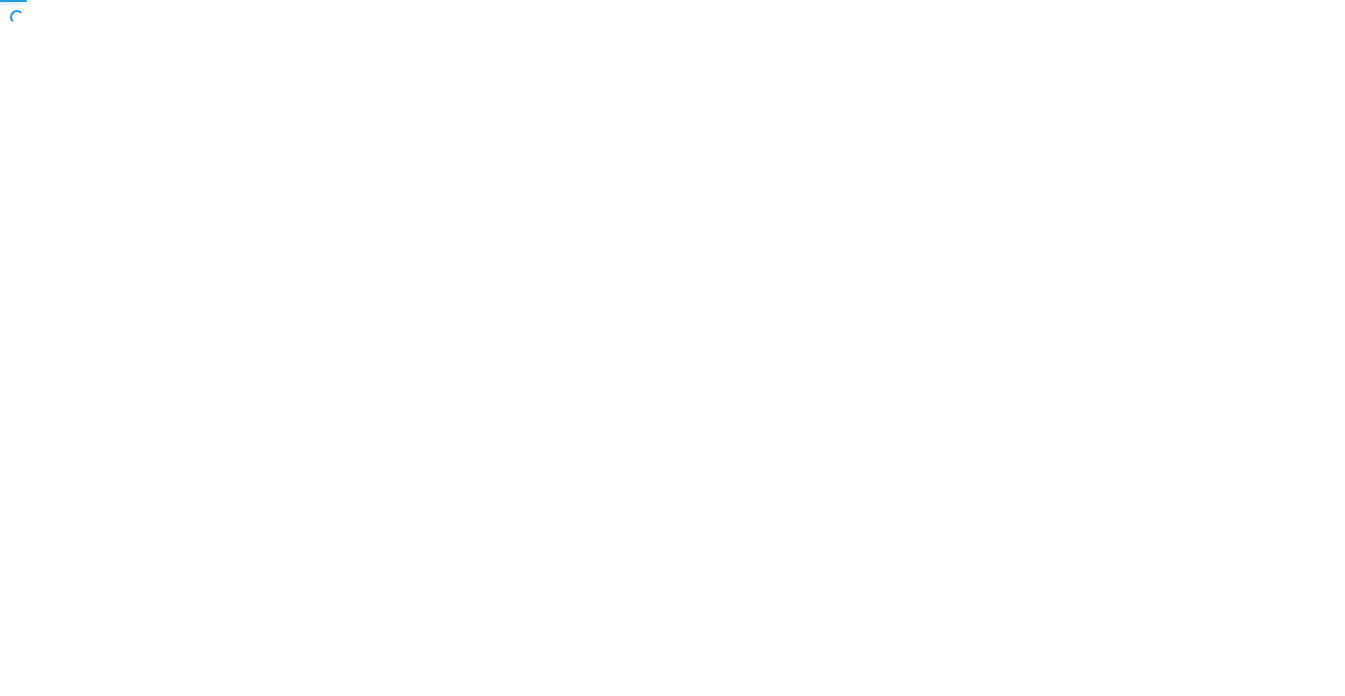 scroll, scrollTop: 0, scrollLeft: 0, axis: both 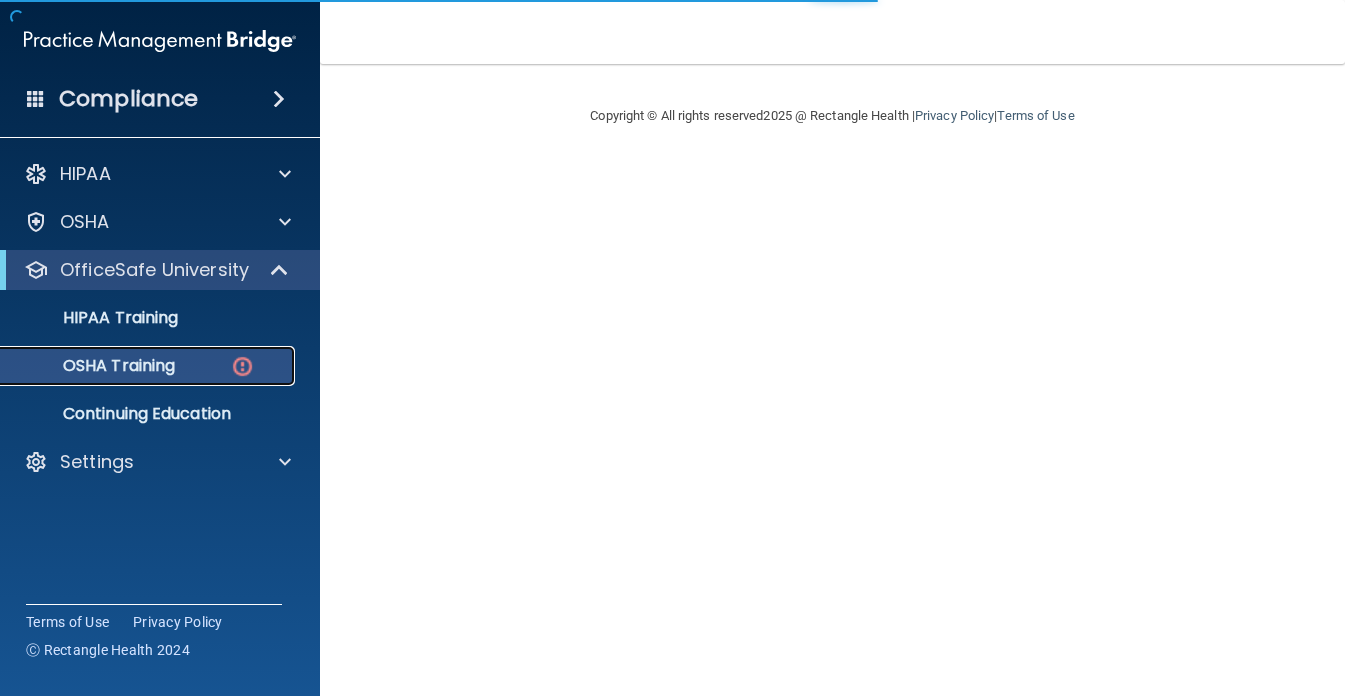click on "OSHA Training" at bounding box center [94, 366] 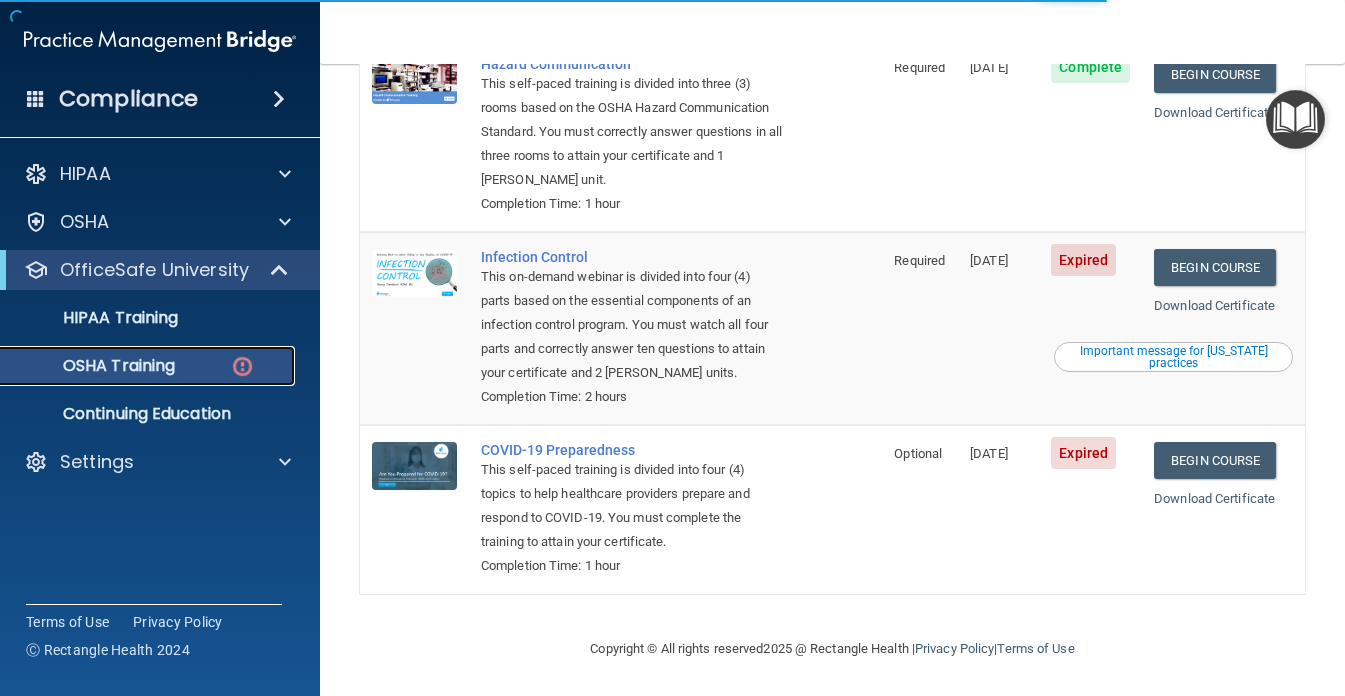 scroll, scrollTop: 461, scrollLeft: 0, axis: vertical 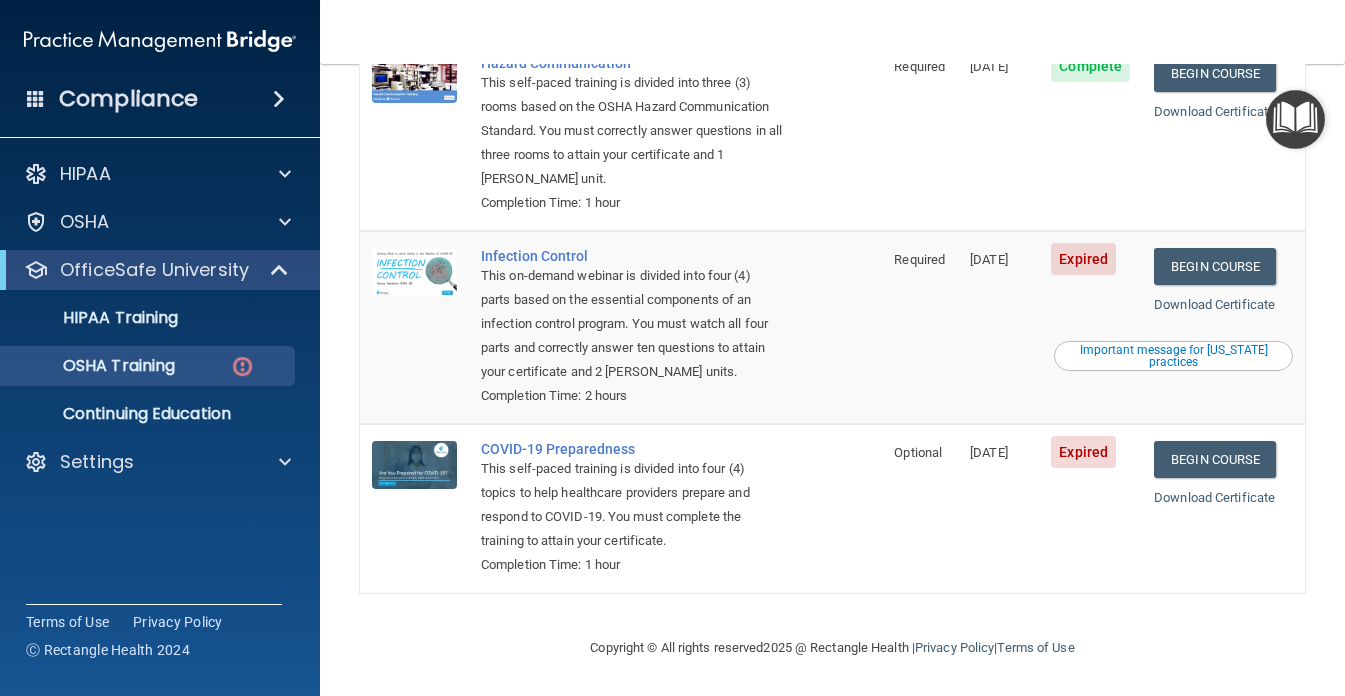 click on "Begin Course       Download Certificate        Important message for California practices" at bounding box center (1223, 327) 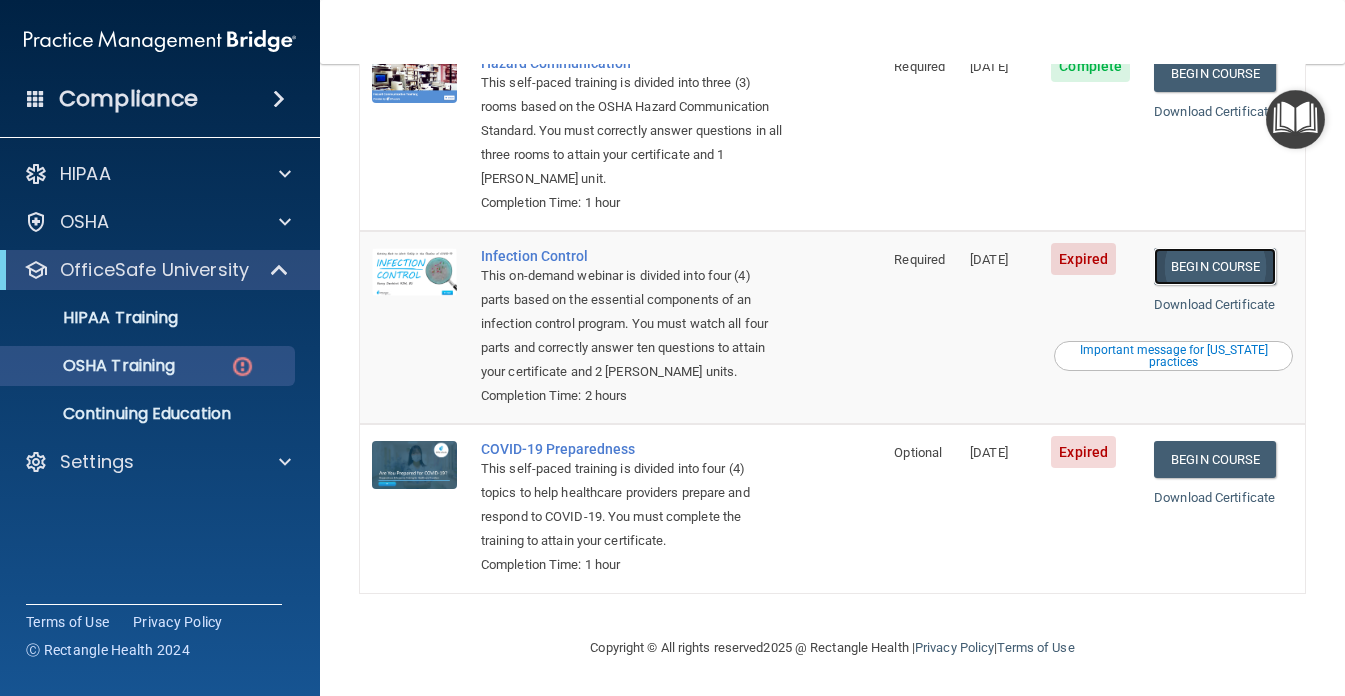 click on "Begin Course" at bounding box center [1215, 266] 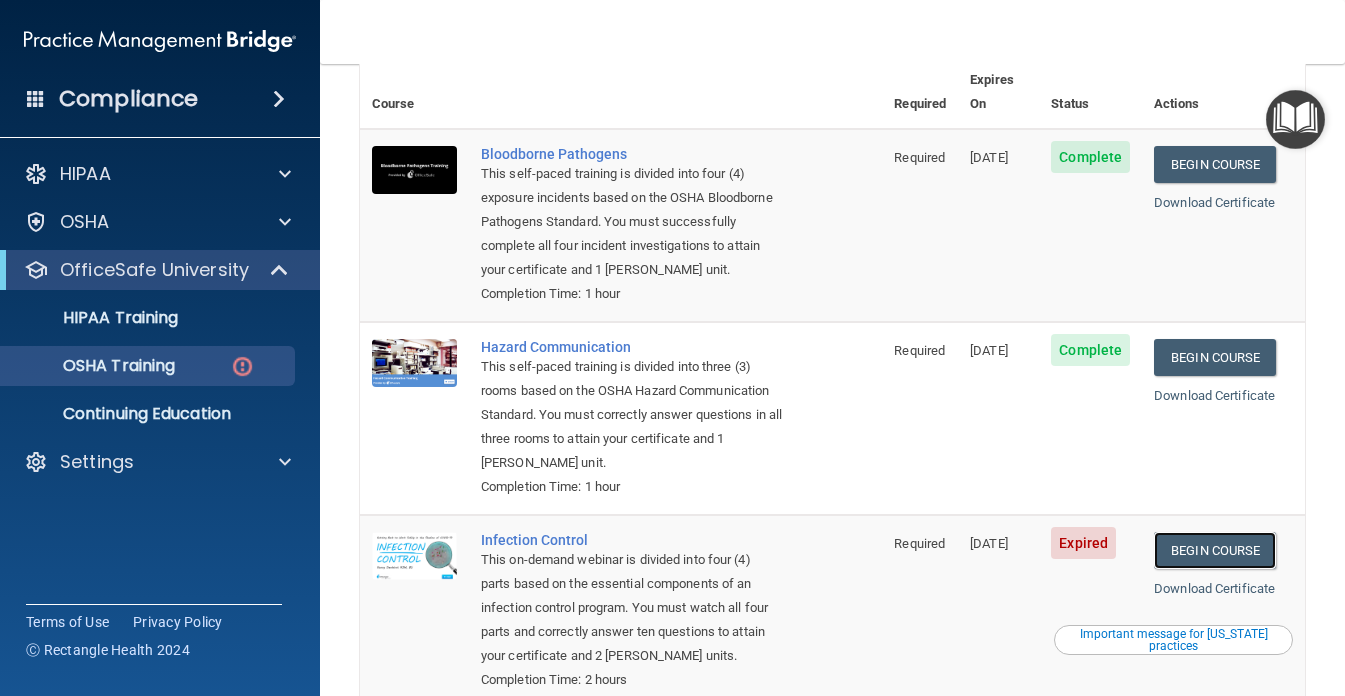 scroll, scrollTop: 454, scrollLeft: 0, axis: vertical 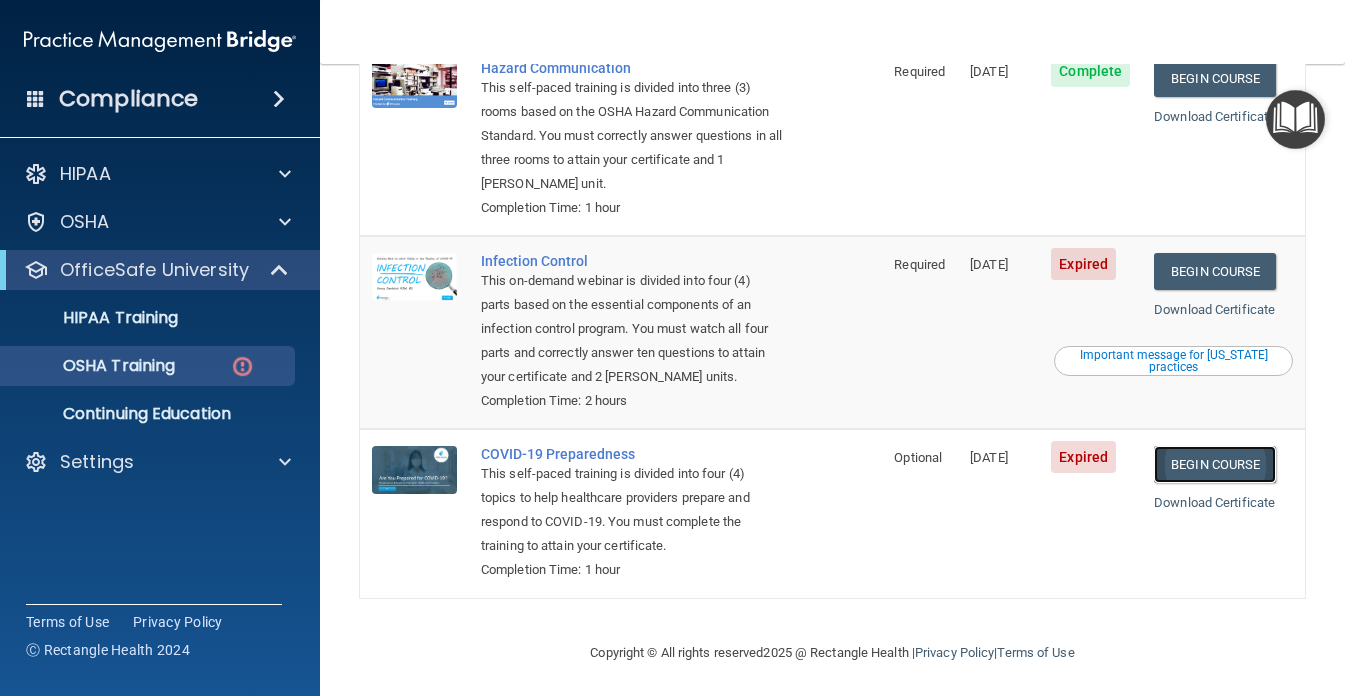 click on "Begin Course" at bounding box center [1215, 464] 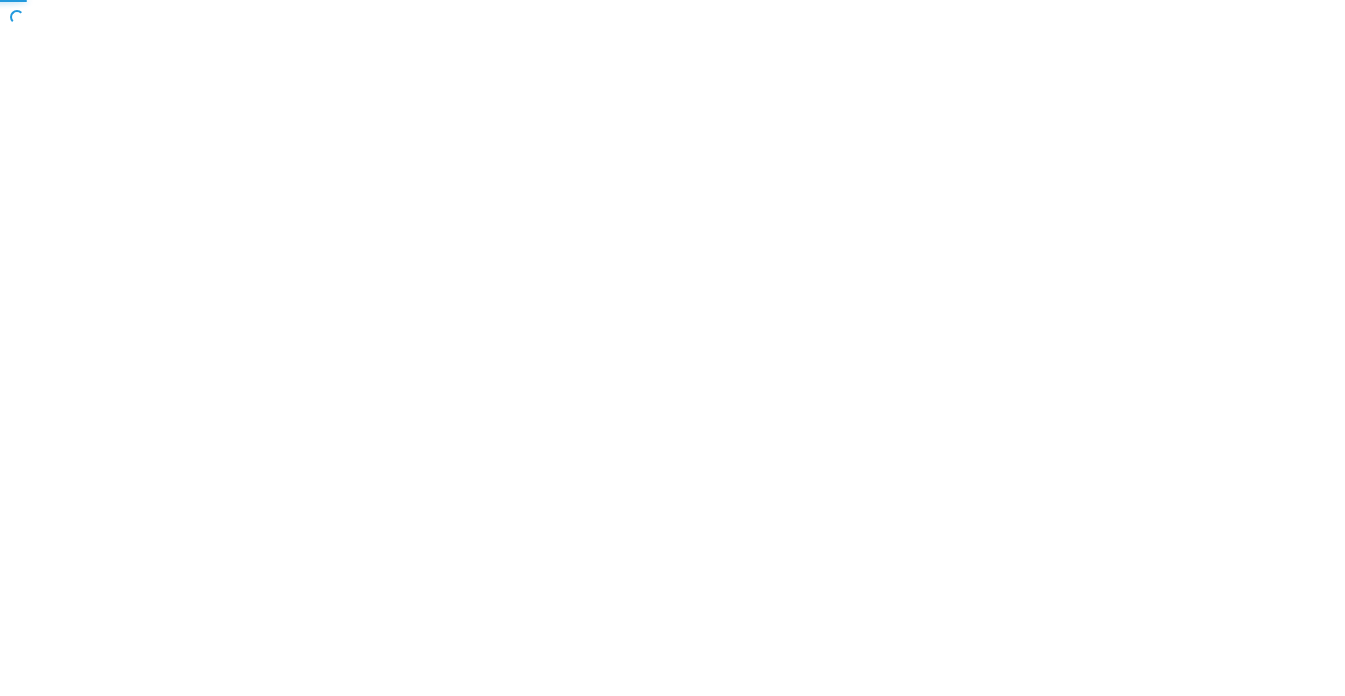 scroll, scrollTop: 0, scrollLeft: 0, axis: both 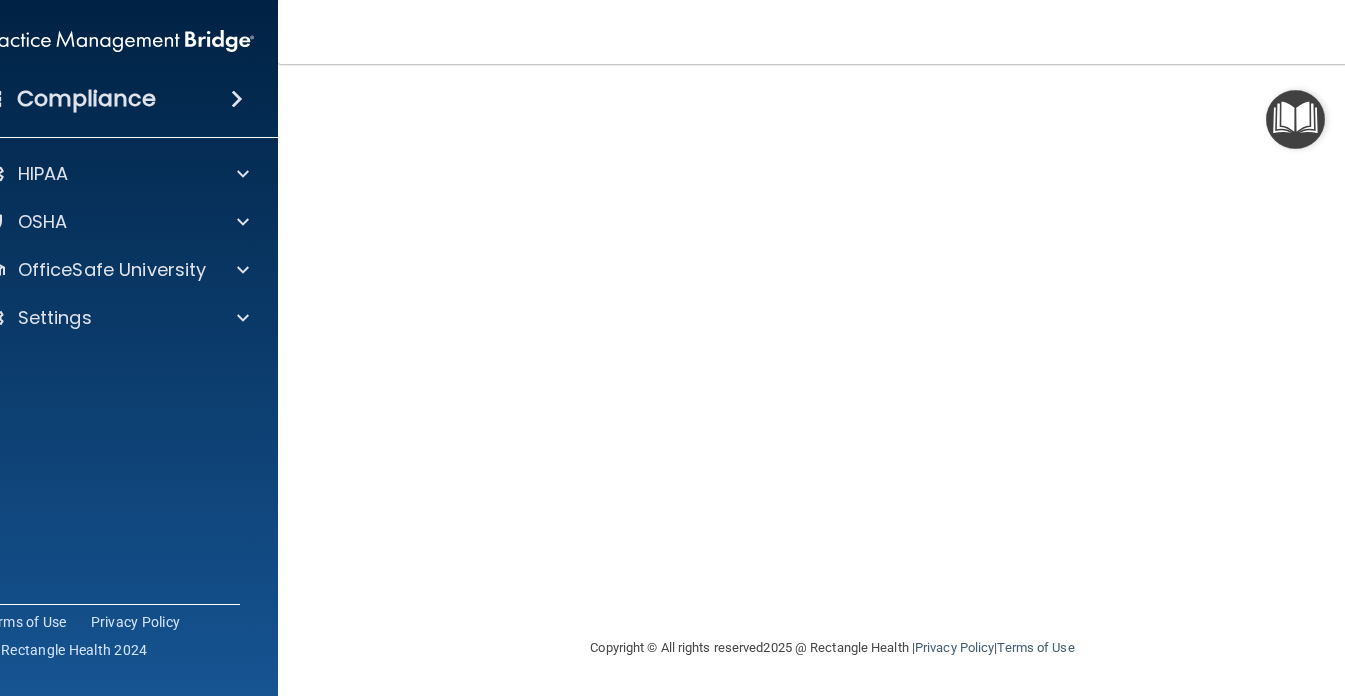click on "Copyright © All rights reserved  2025 @ Rectangle Health |  Privacy Policy  |  Terms of Use" at bounding box center [833, 646] 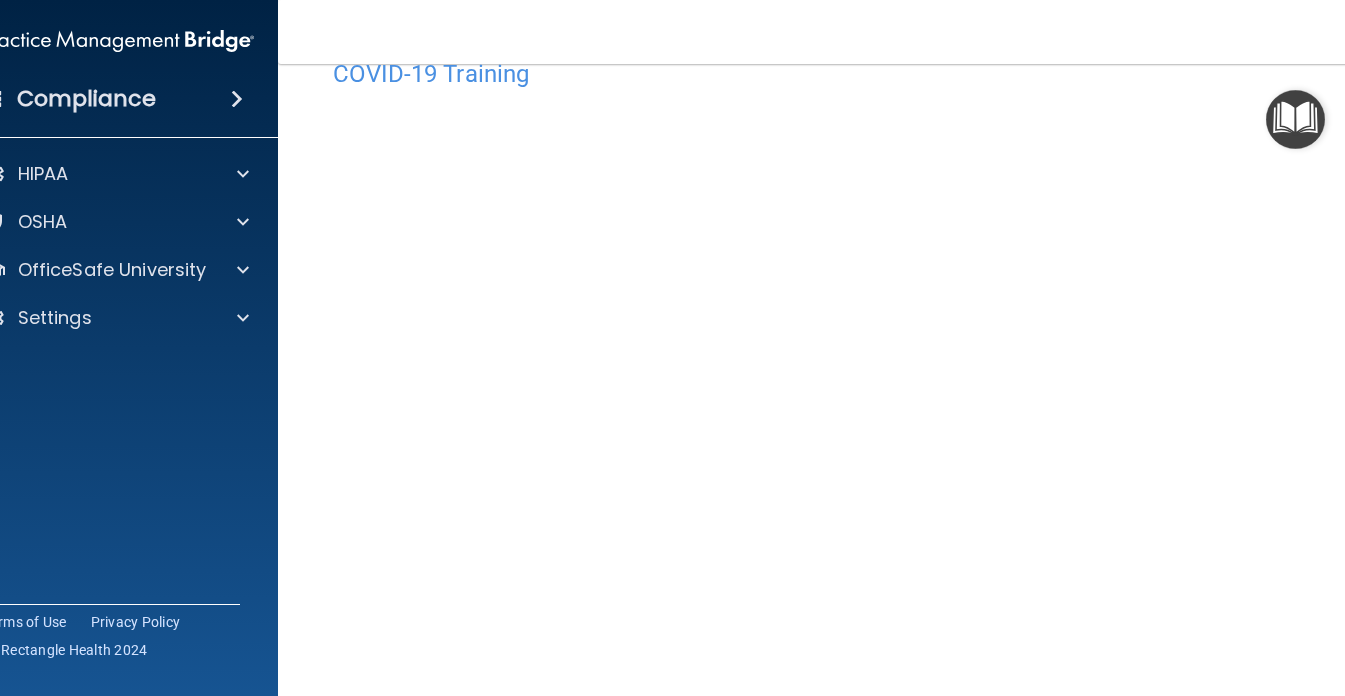 scroll, scrollTop: 73, scrollLeft: 0, axis: vertical 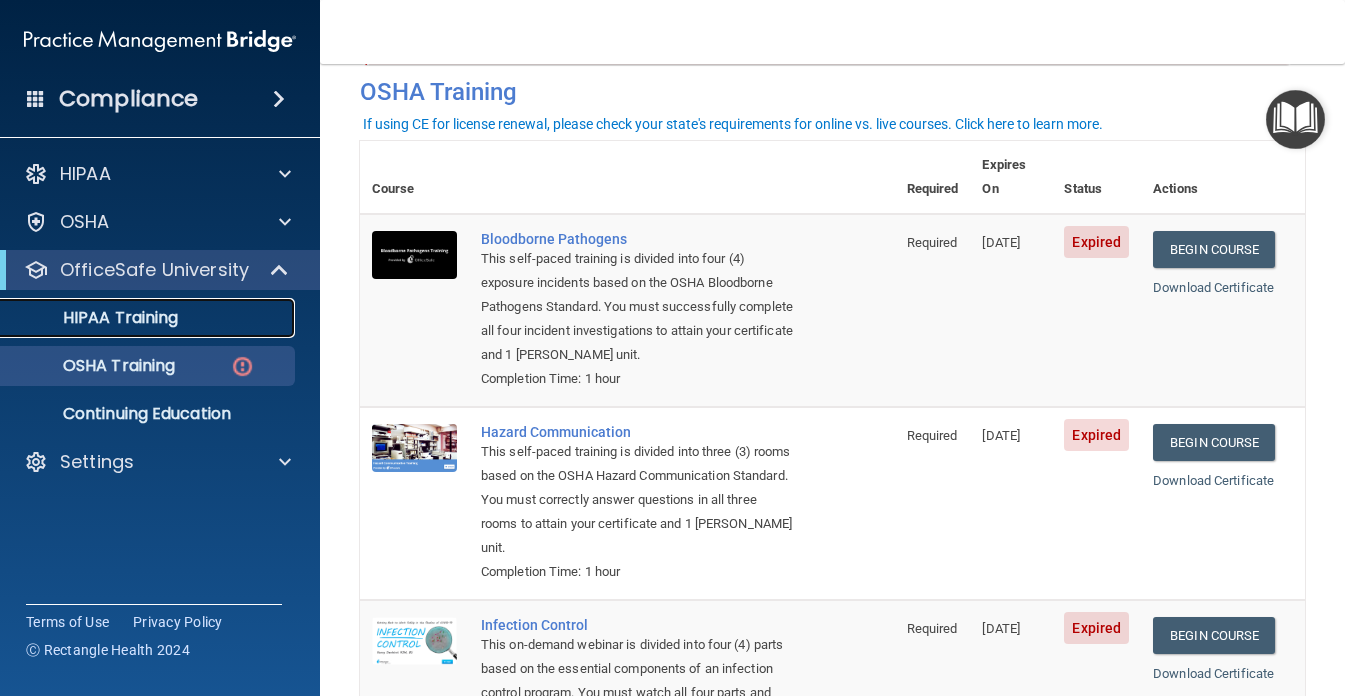 click on "HIPAA Training" at bounding box center (95, 318) 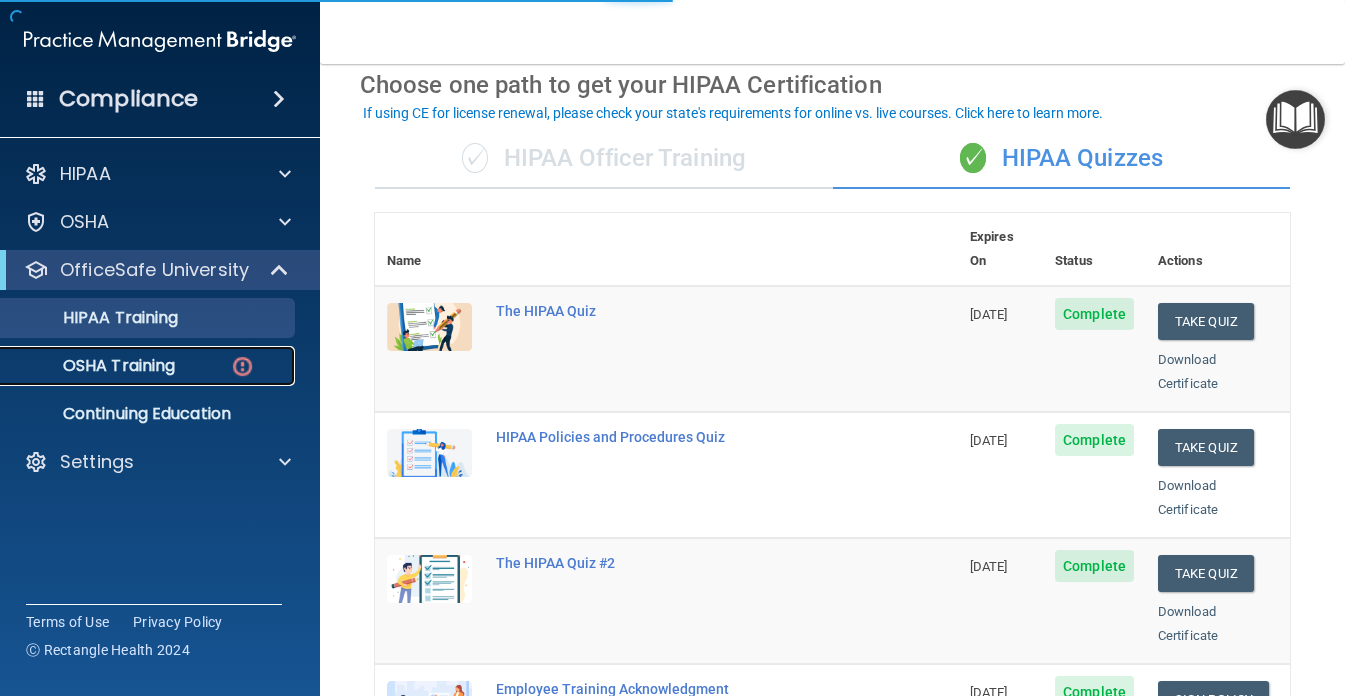 click on "OSHA Training" at bounding box center (94, 366) 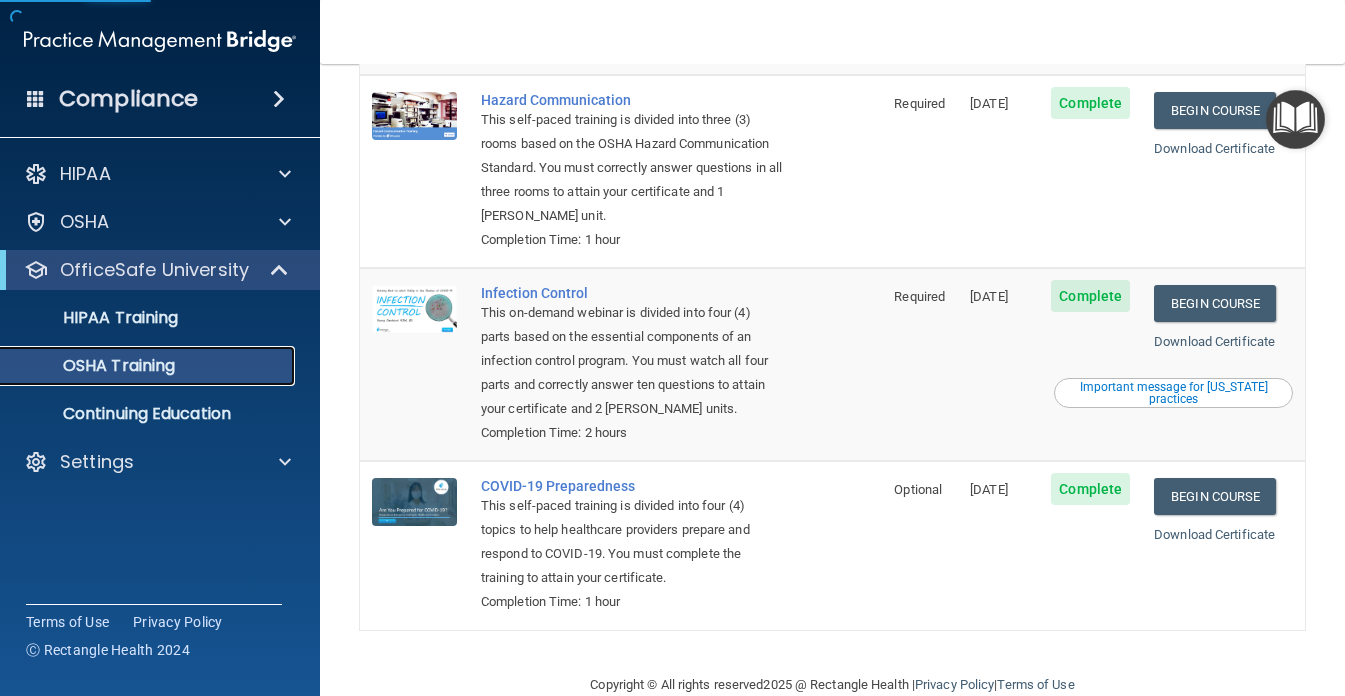 scroll, scrollTop: 370, scrollLeft: 0, axis: vertical 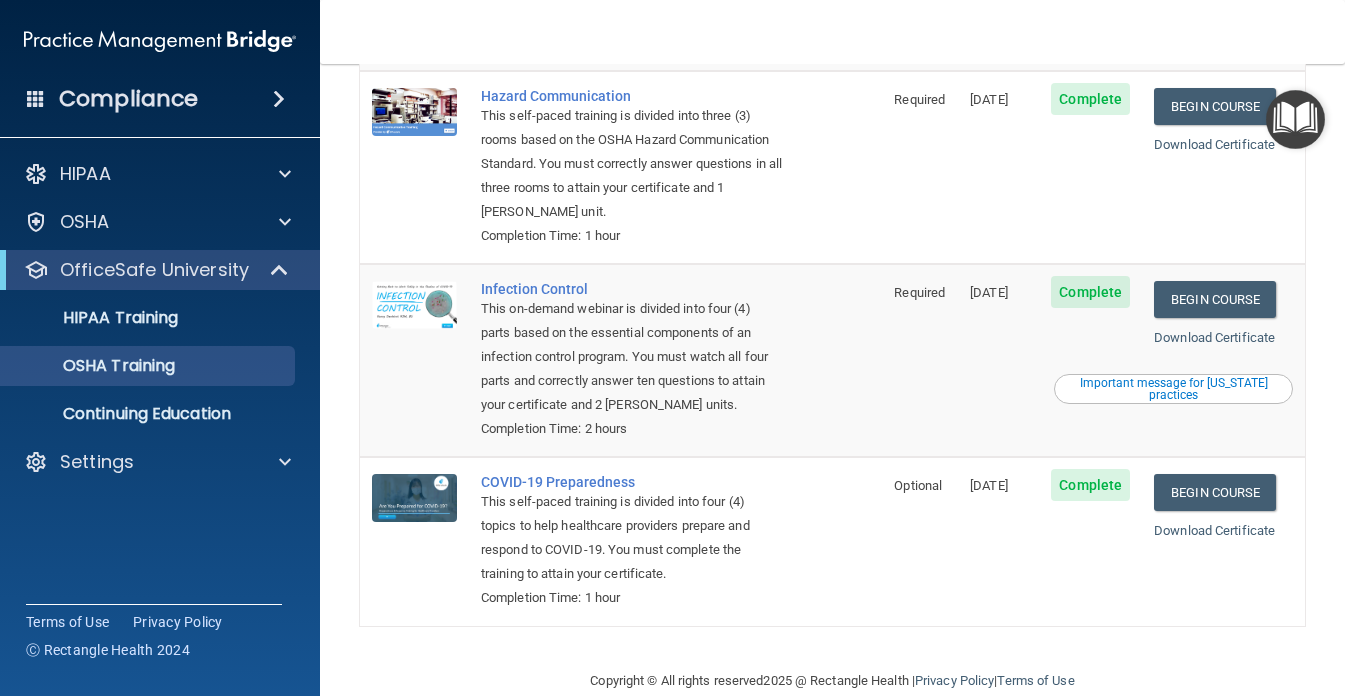 drag, startPoint x: 769, startPoint y: 197, endPoint x: -19, endPoint y: 622, distance: 895.30383 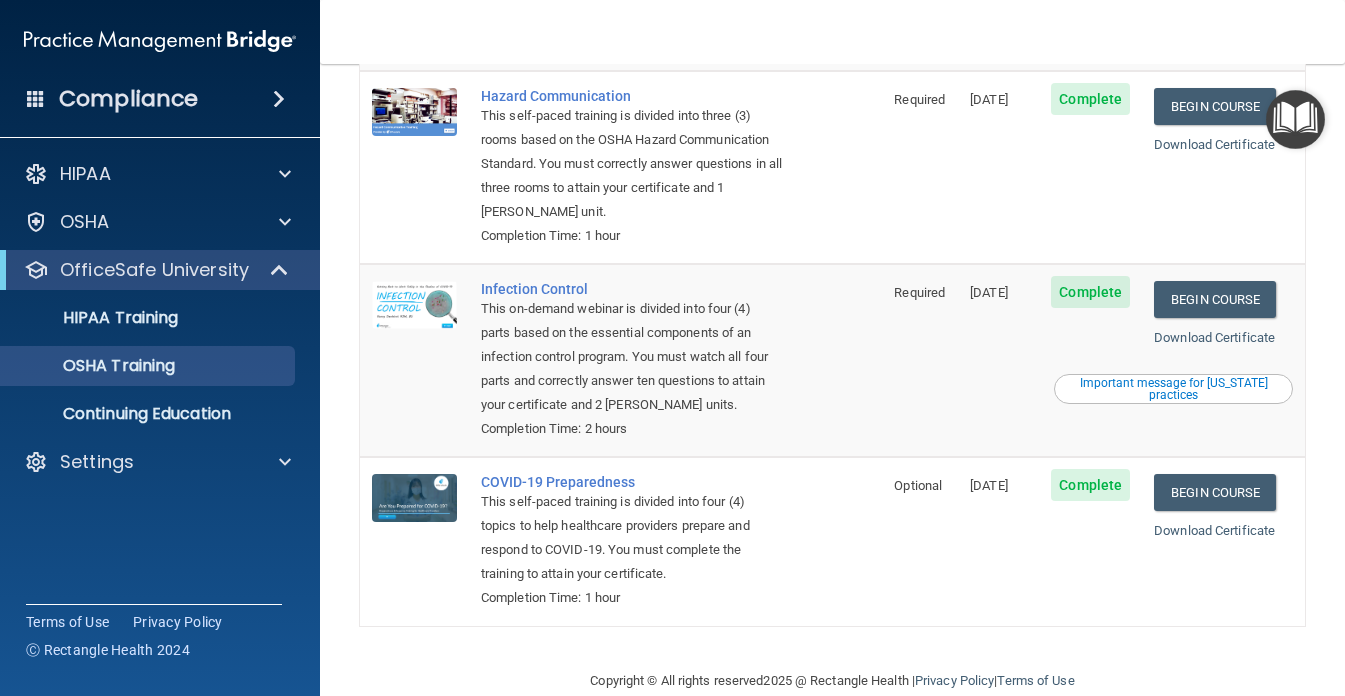 click on "Copyright © All rights reserved  2025 @ Rectangle Health |  Privacy Policy  |  Terms of Use" at bounding box center (833, 681) 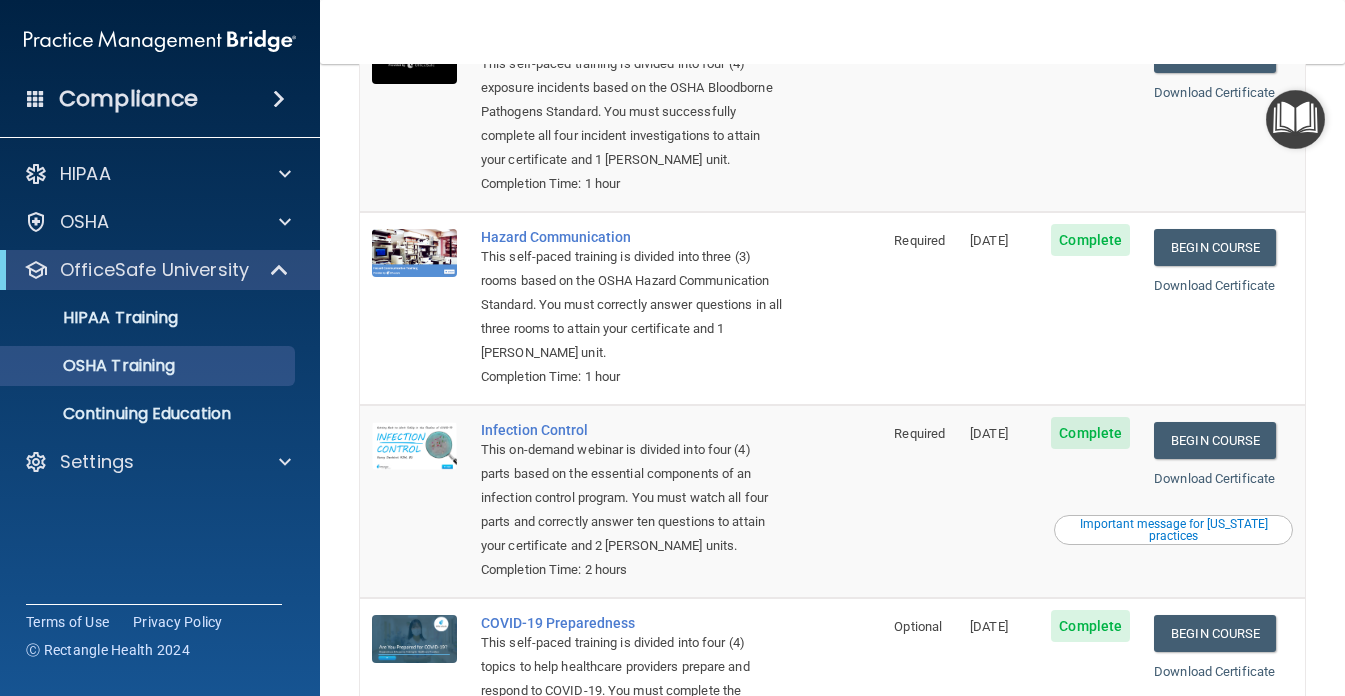 scroll, scrollTop: 247, scrollLeft: 0, axis: vertical 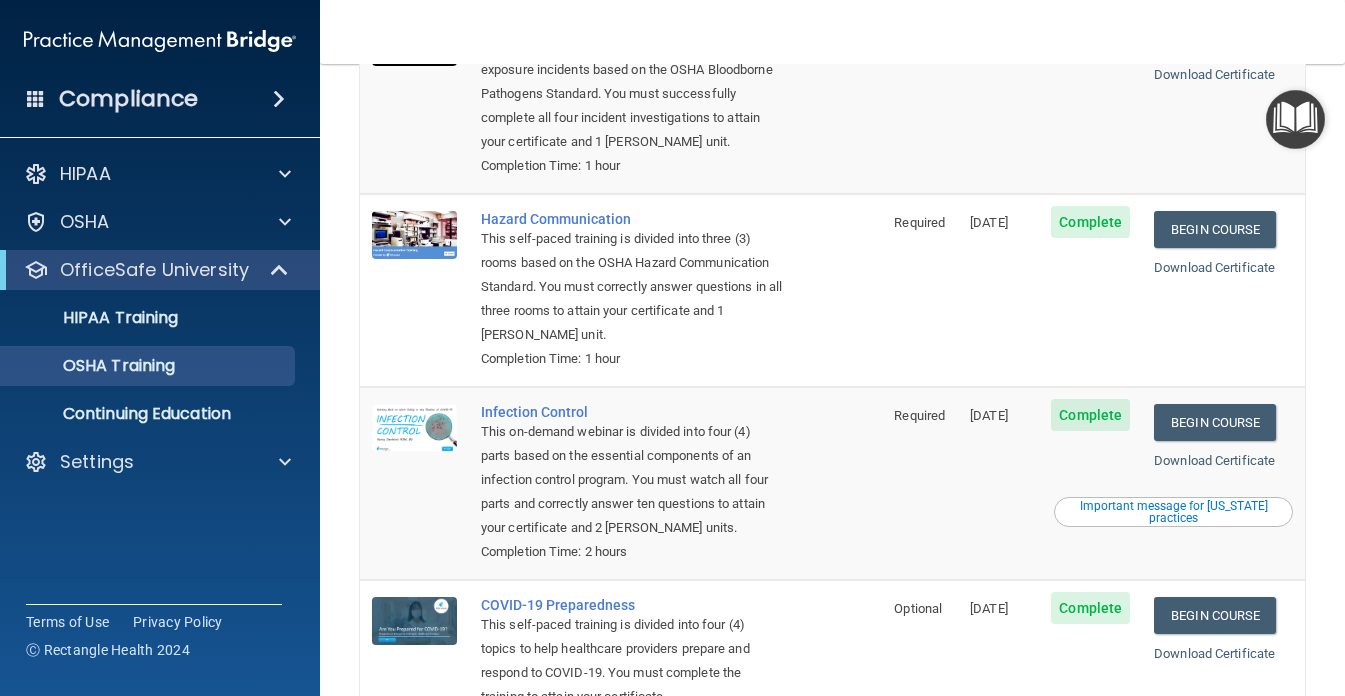 click on "Required" at bounding box center (920, 290) 